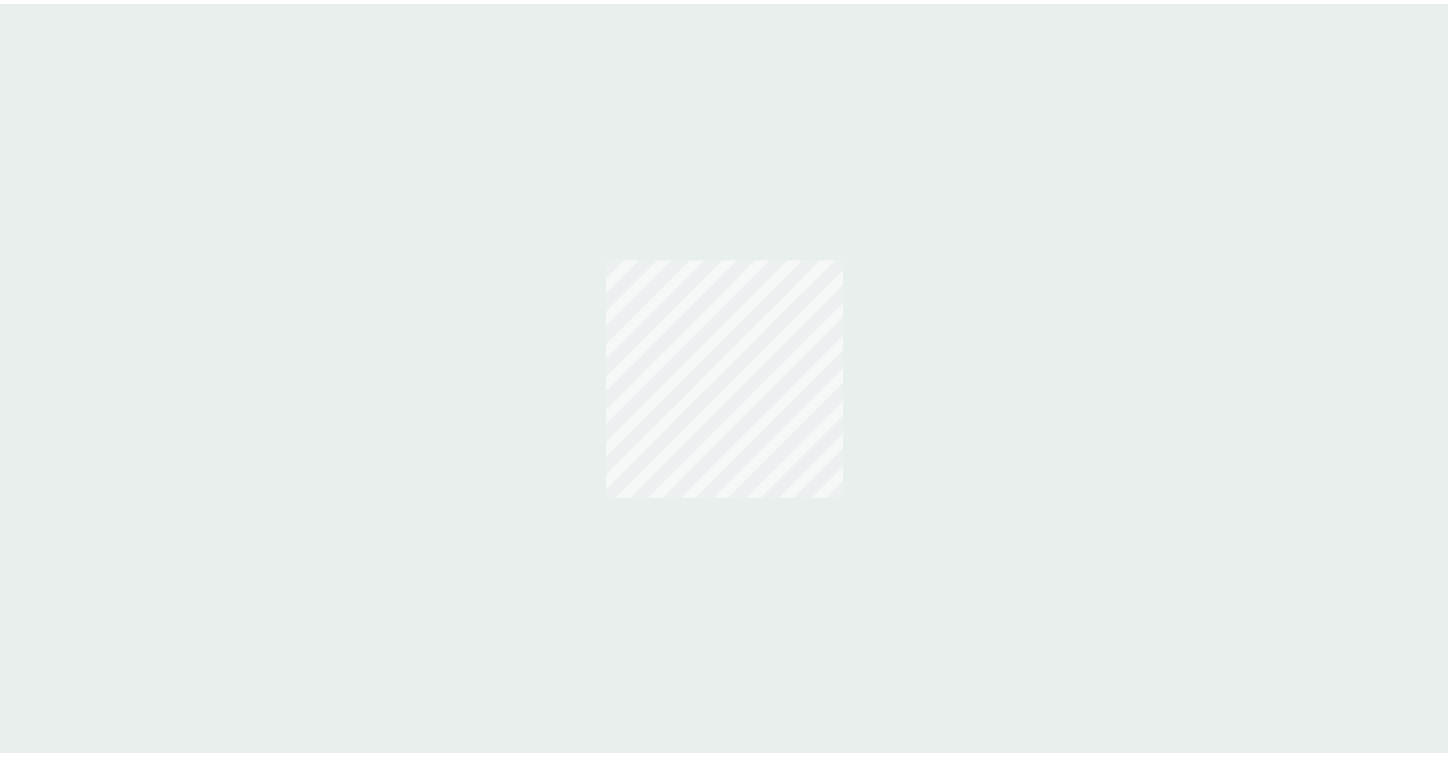 scroll, scrollTop: 0, scrollLeft: 0, axis: both 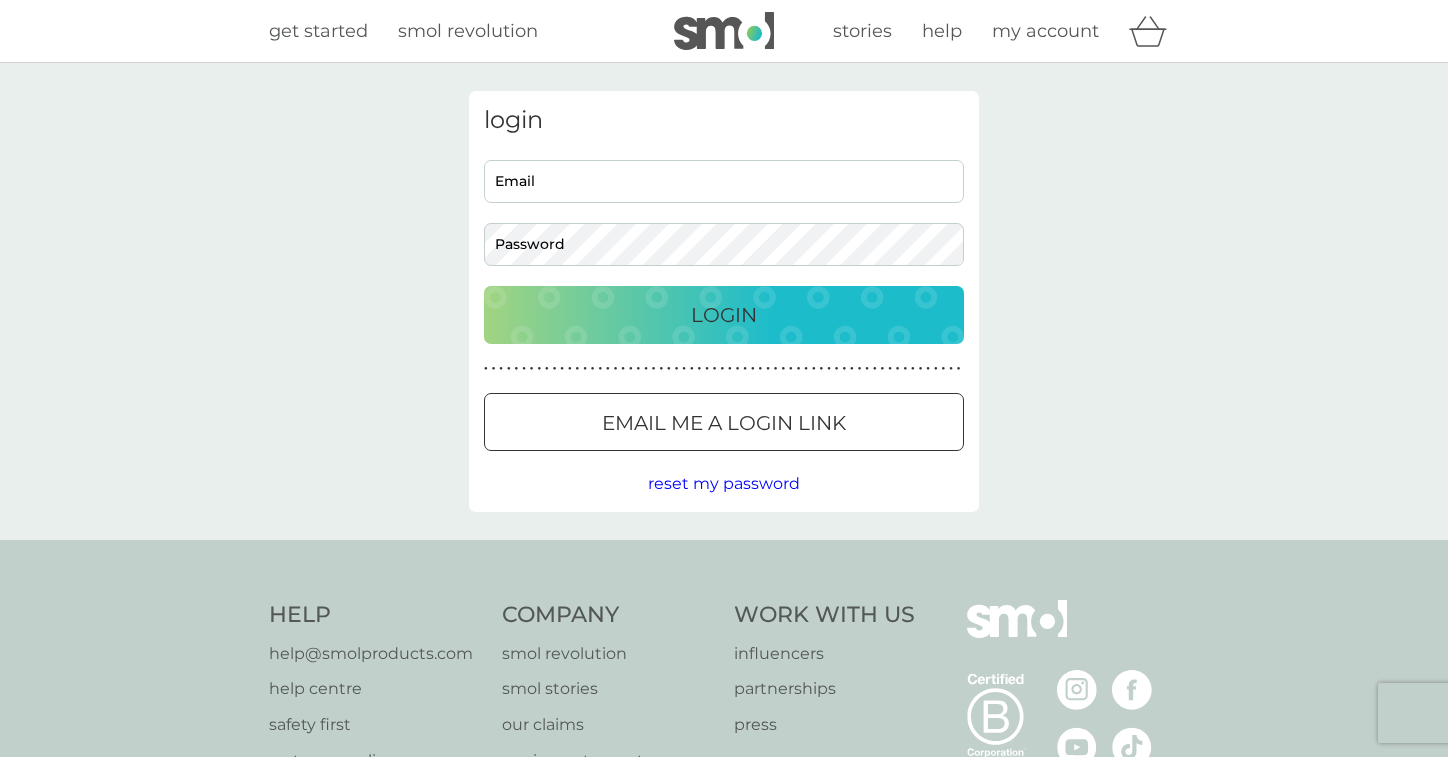 click on "Email" at bounding box center [724, 181] 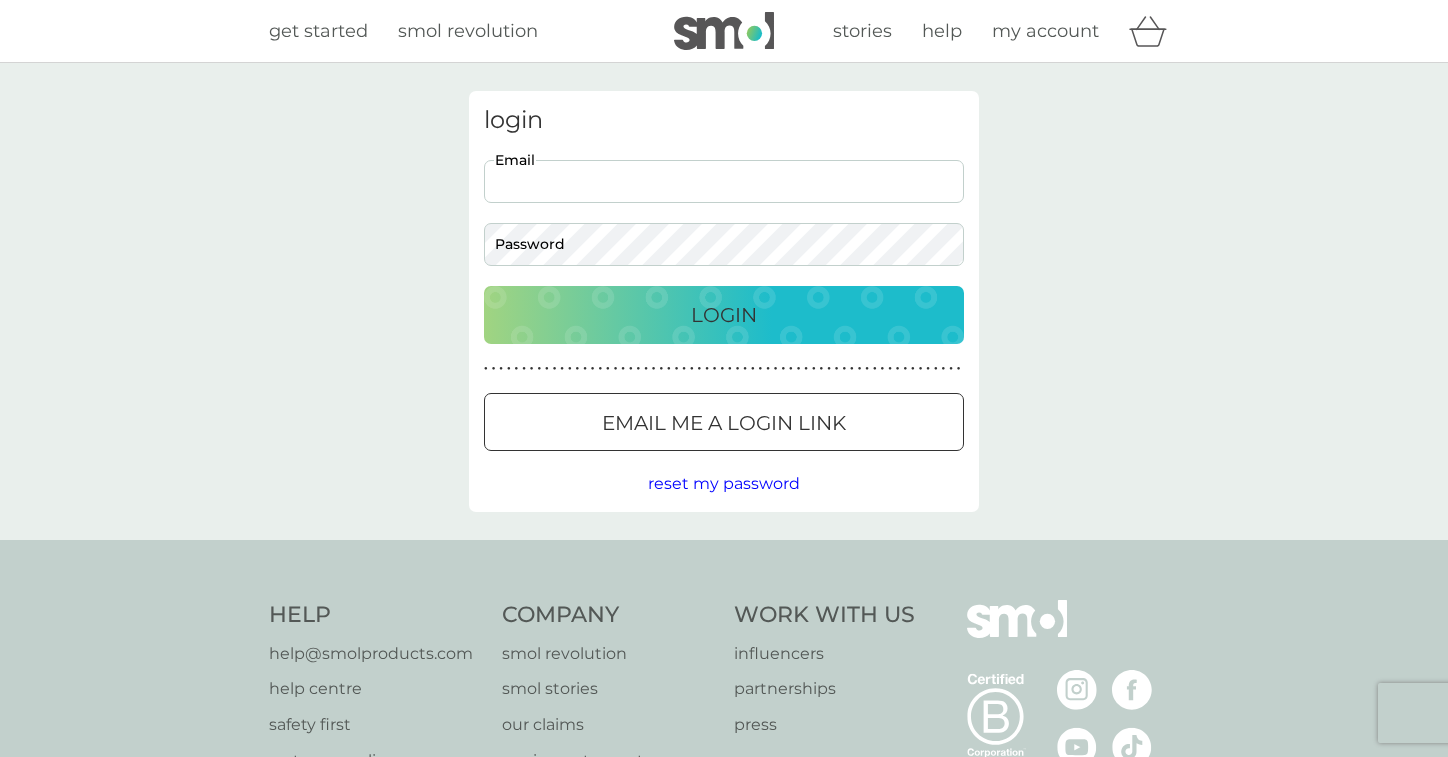 click on "Login" at bounding box center (724, 315) 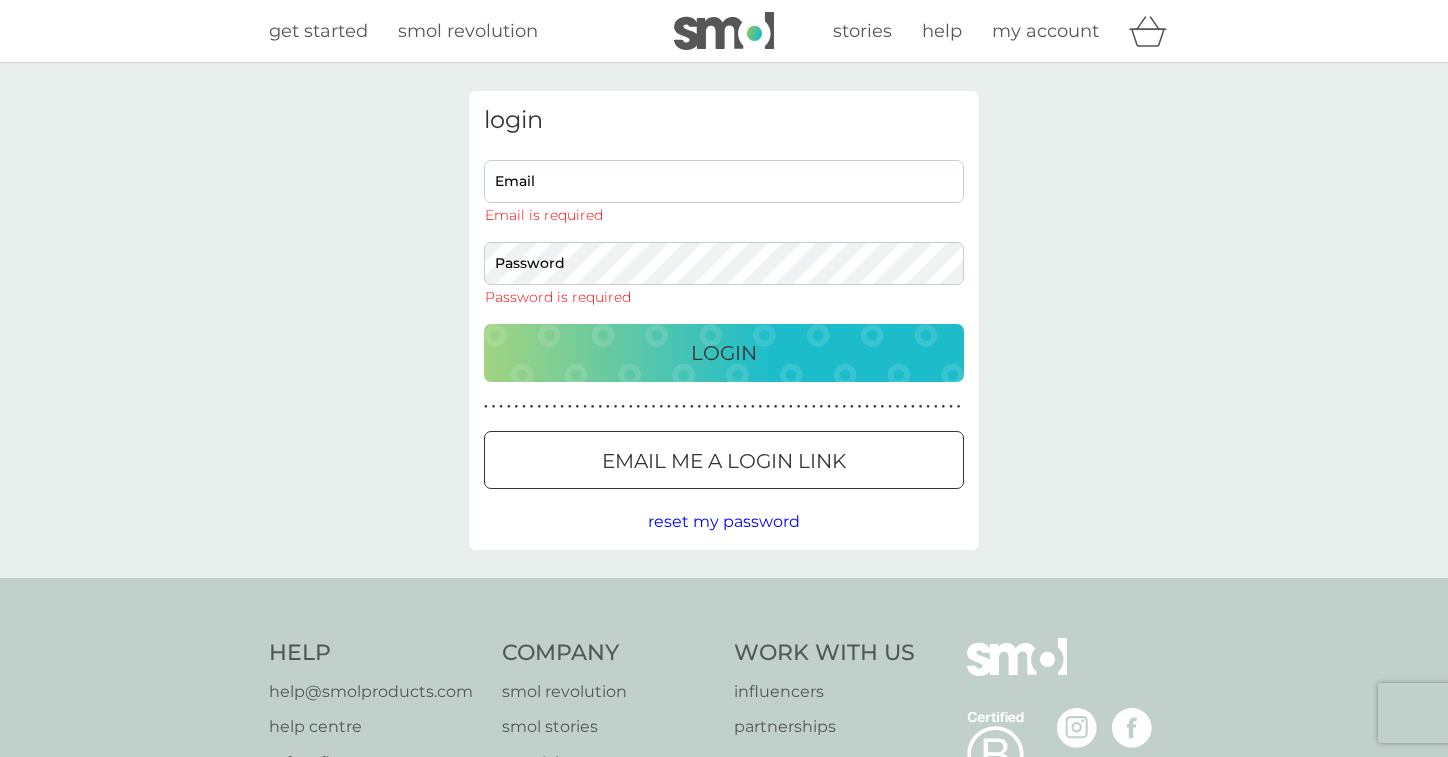 click on "Email" at bounding box center (724, 181) 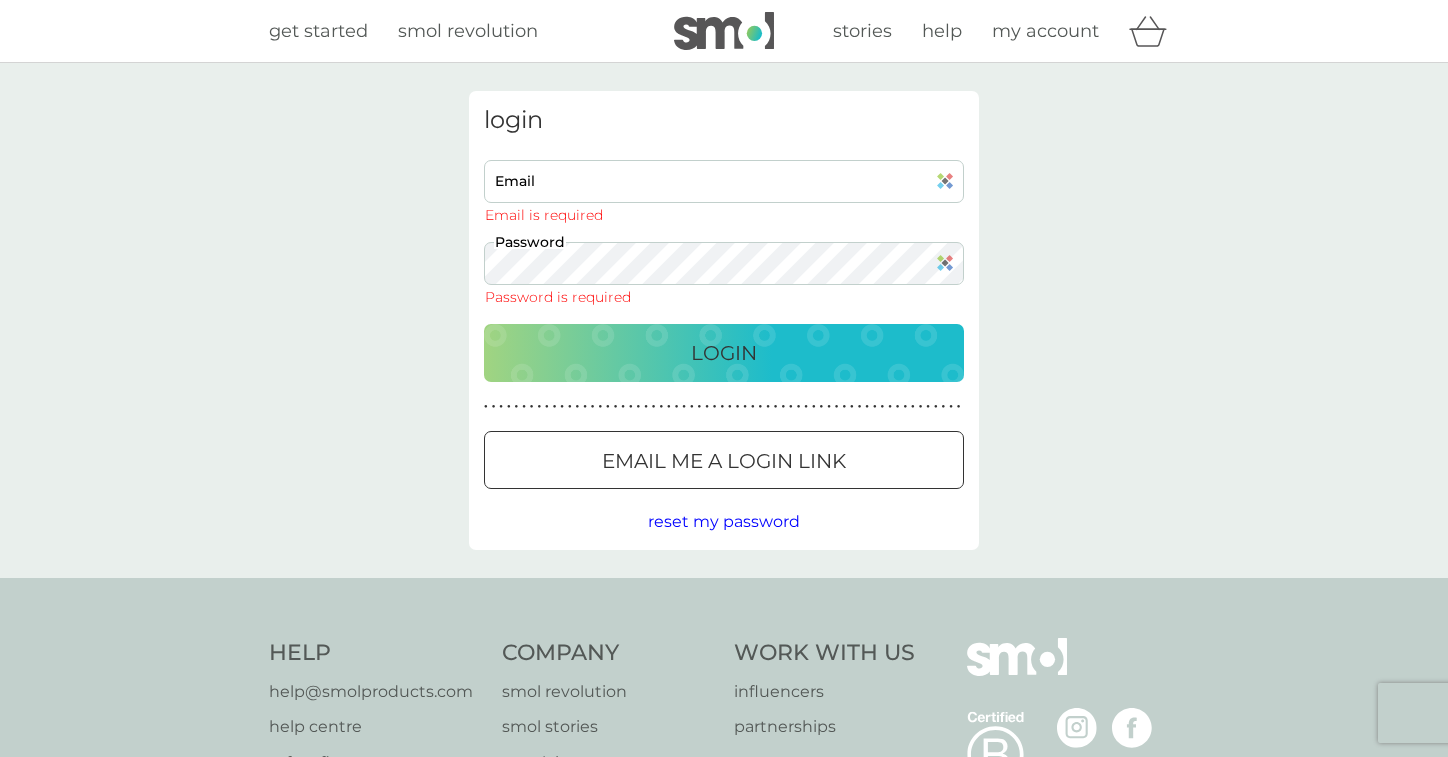 type on "[EMAIL]" 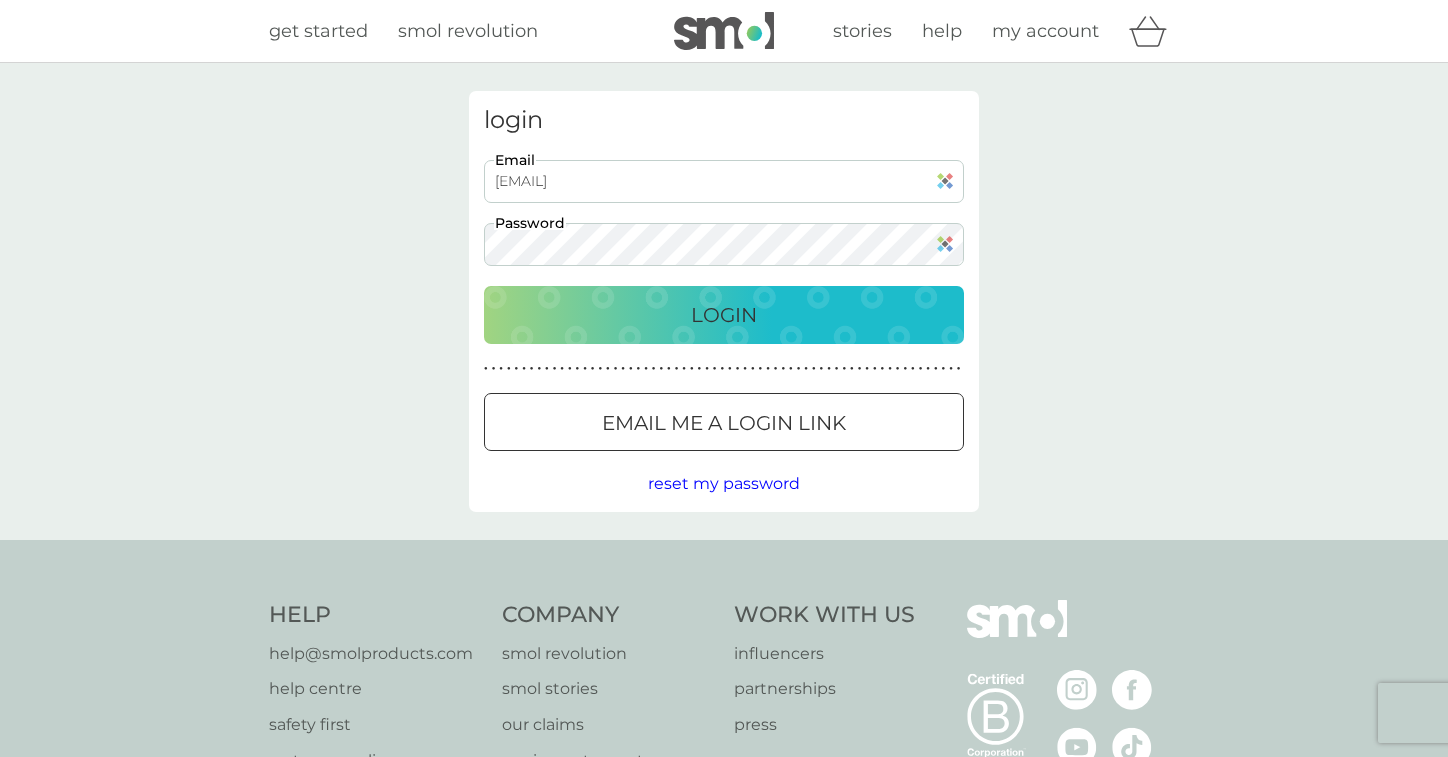 click on "Login" at bounding box center (724, 315) 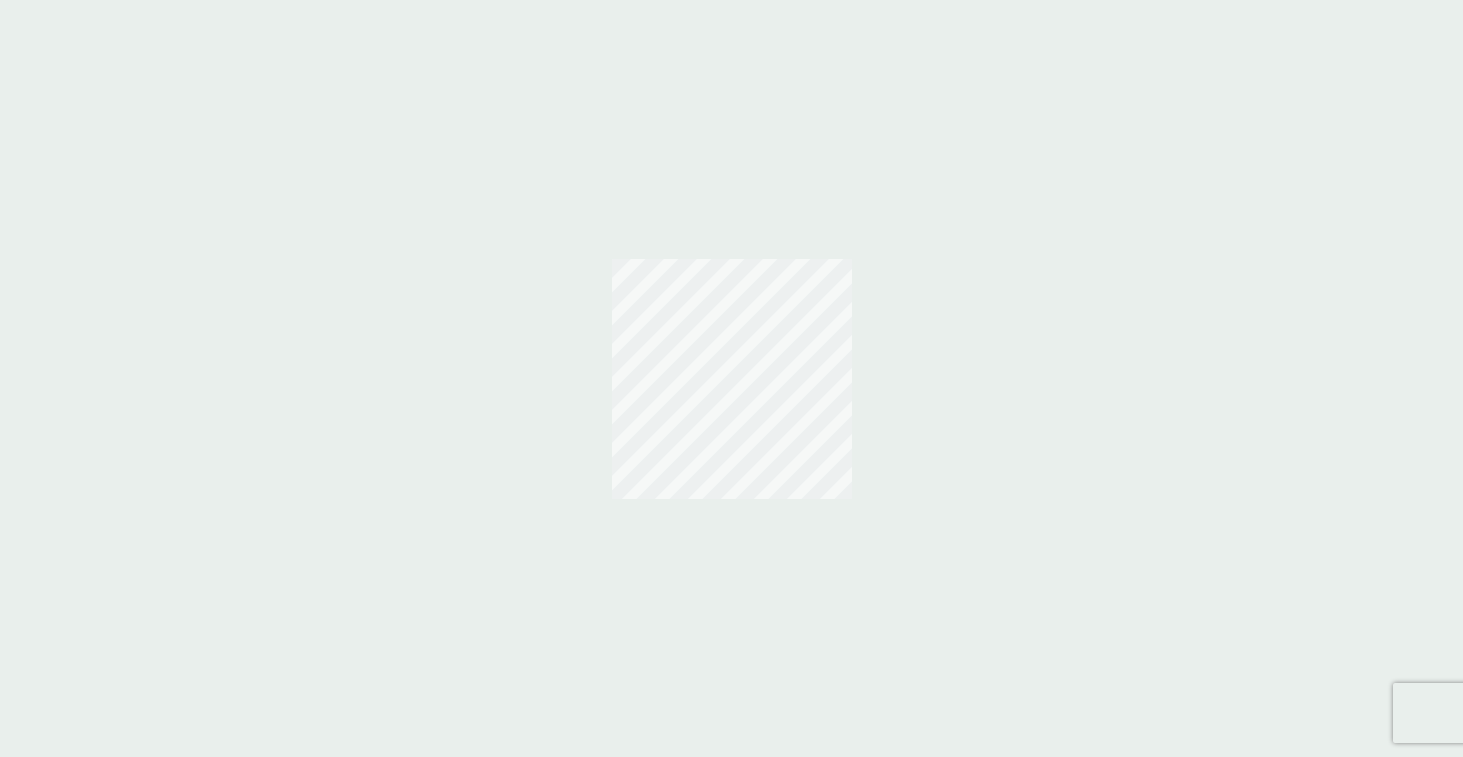 scroll, scrollTop: 0, scrollLeft: 0, axis: both 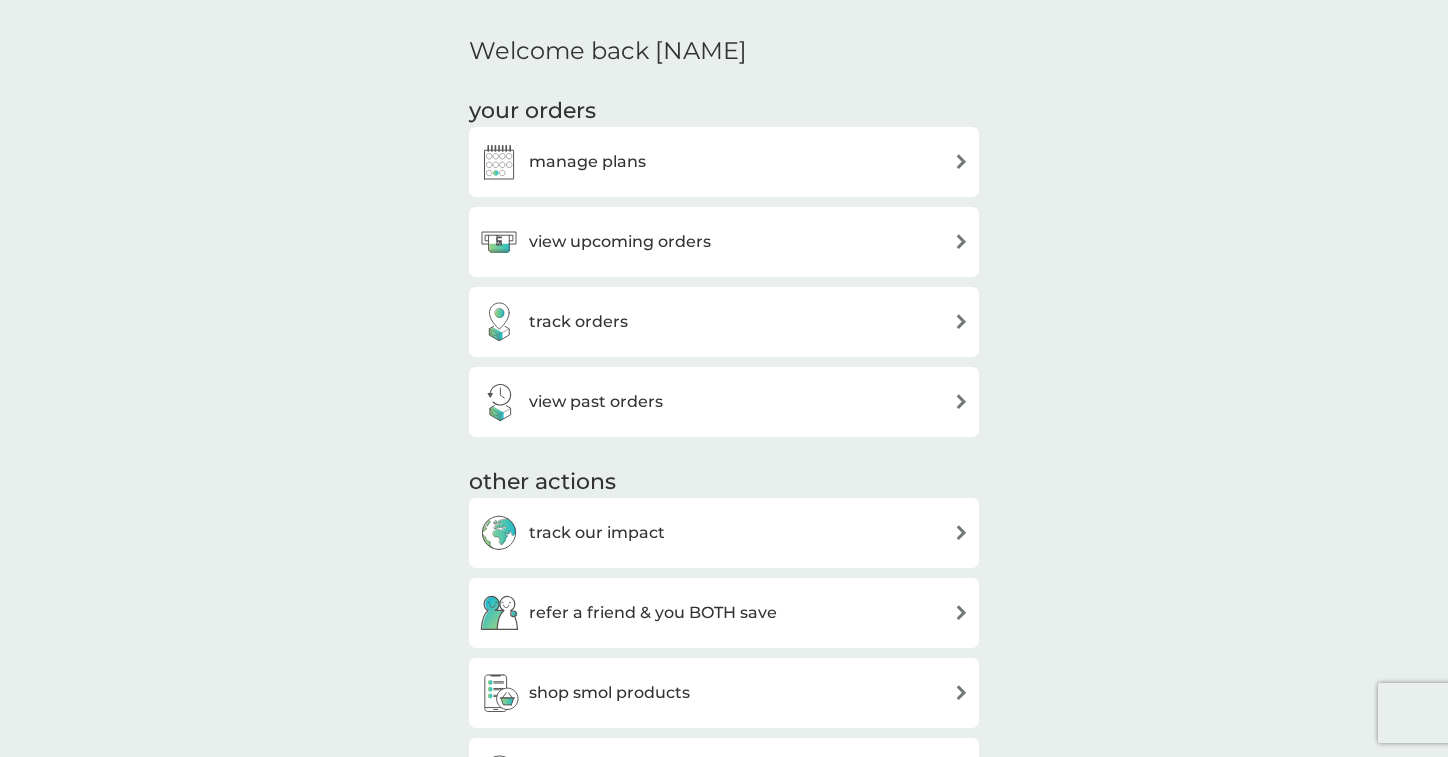 click on "manage plans" at bounding box center [724, 162] 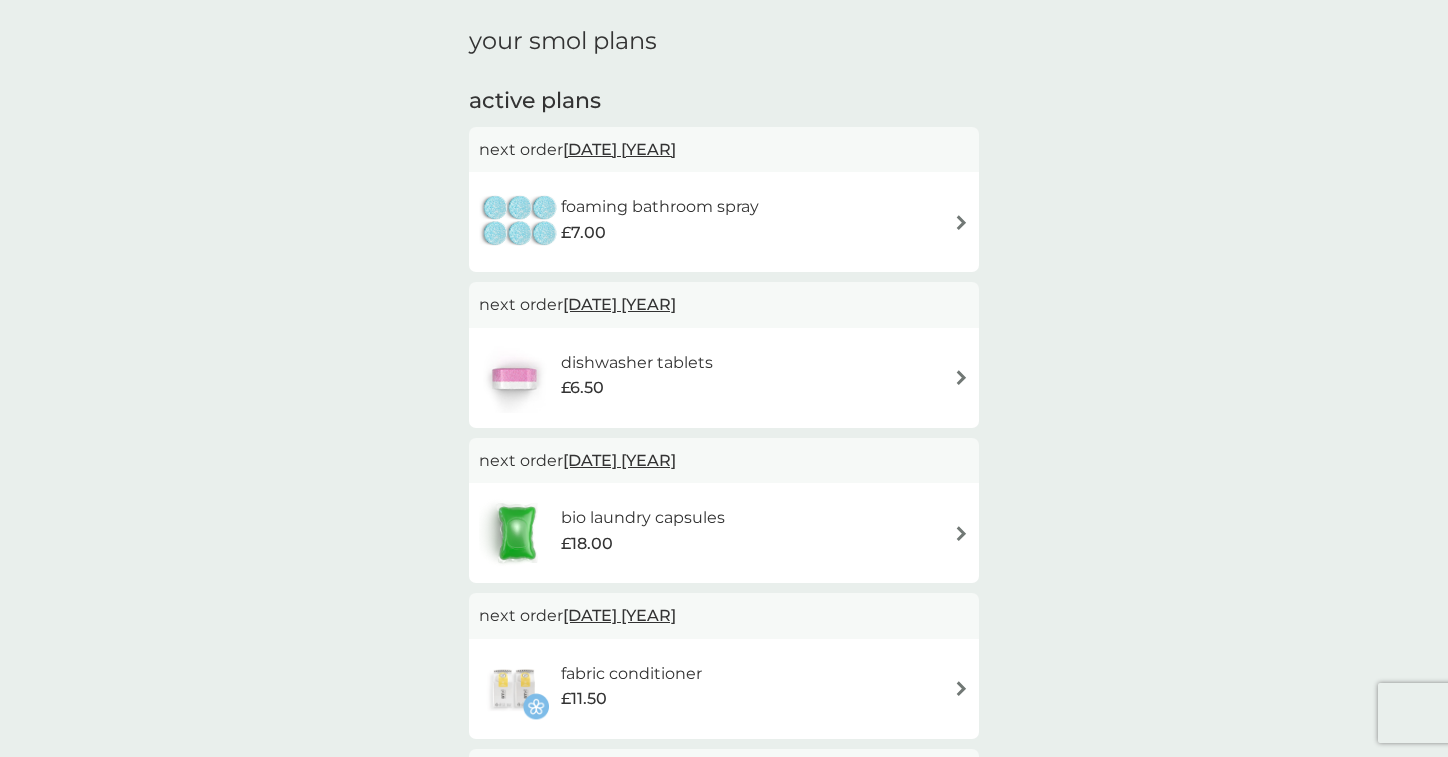 scroll, scrollTop: 100, scrollLeft: 0, axis: vertical 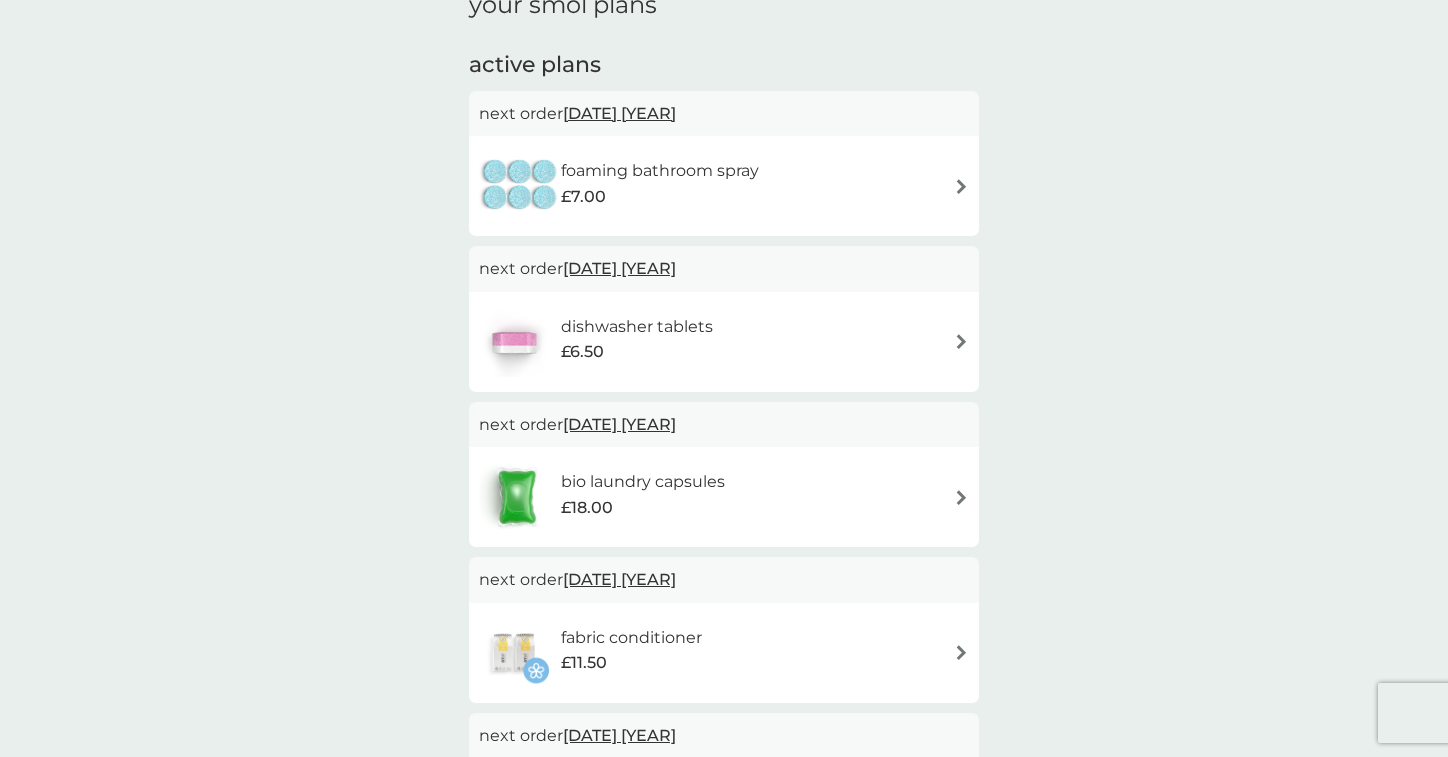 click on "£7.00" at bounding box center [660, 197] 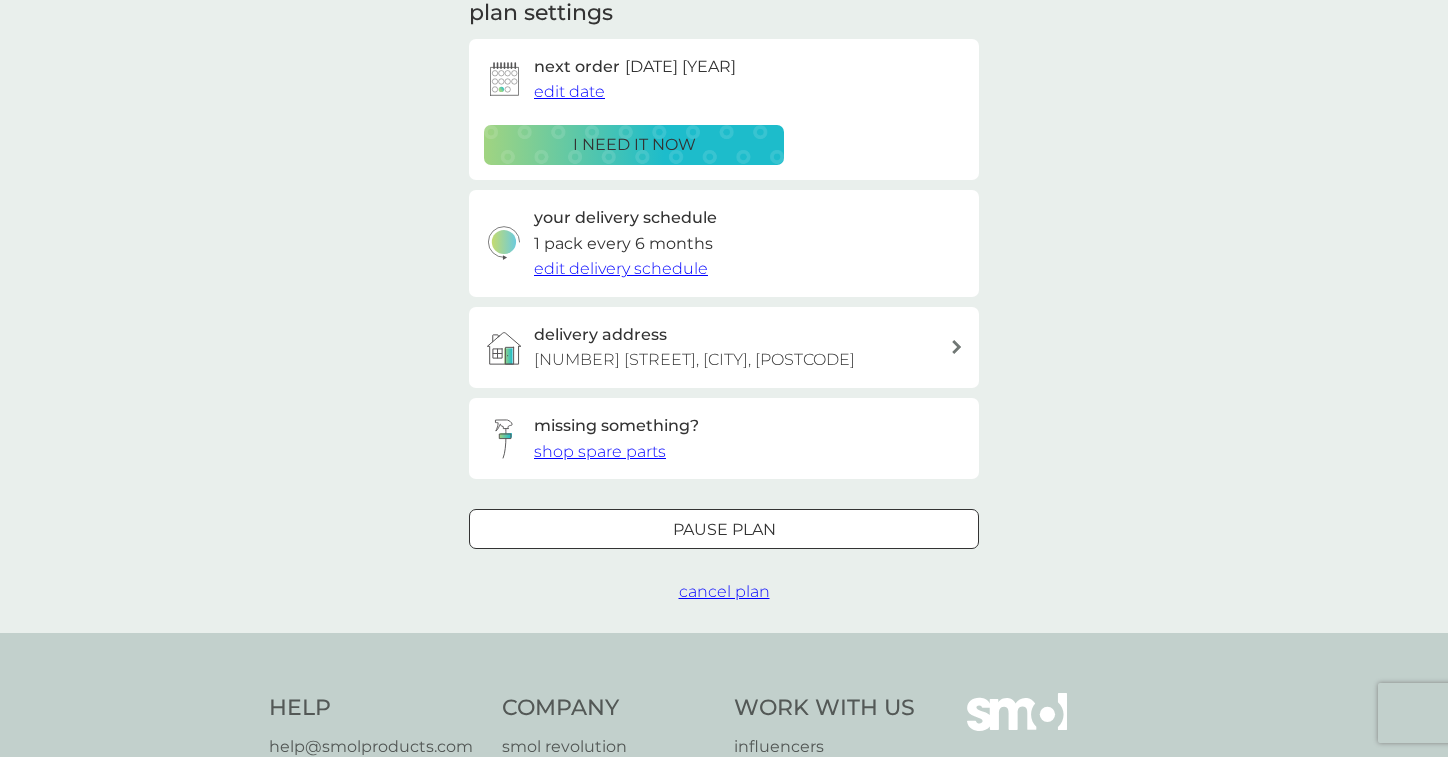 scroll, scrollTop: 300, scrollLeft: 0, axis: vertical 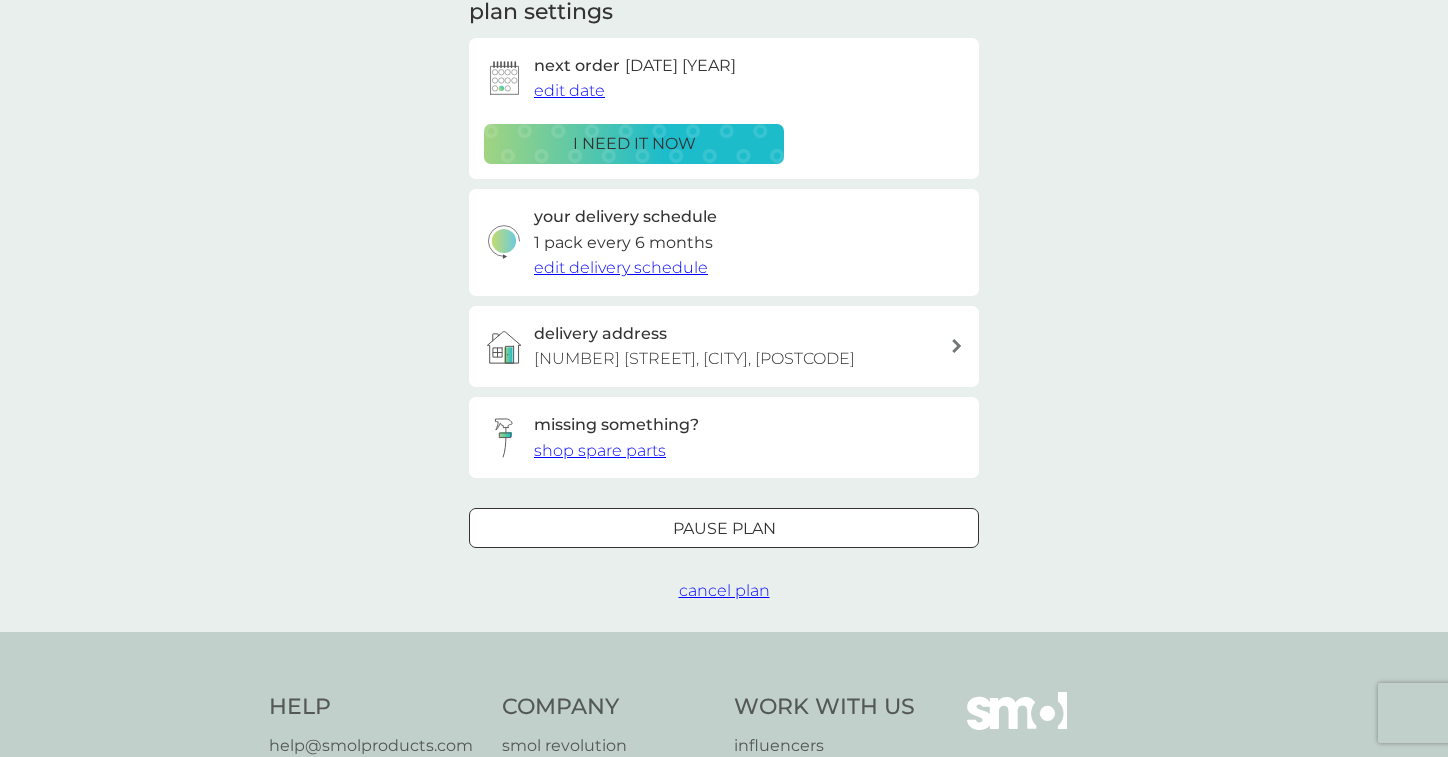 click on "shop spare parts" at bounding box center [600, 450] 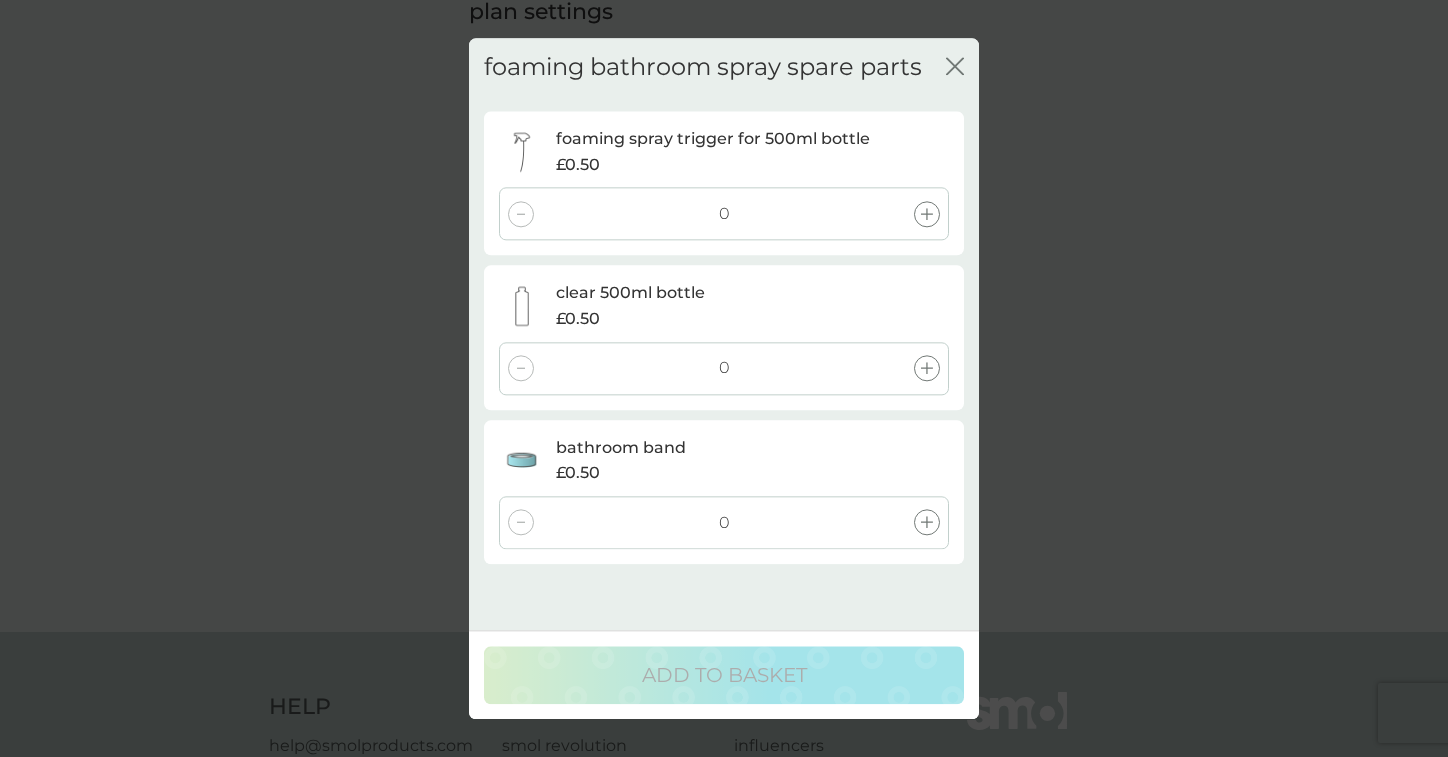 click at bounding box center (927, 214) 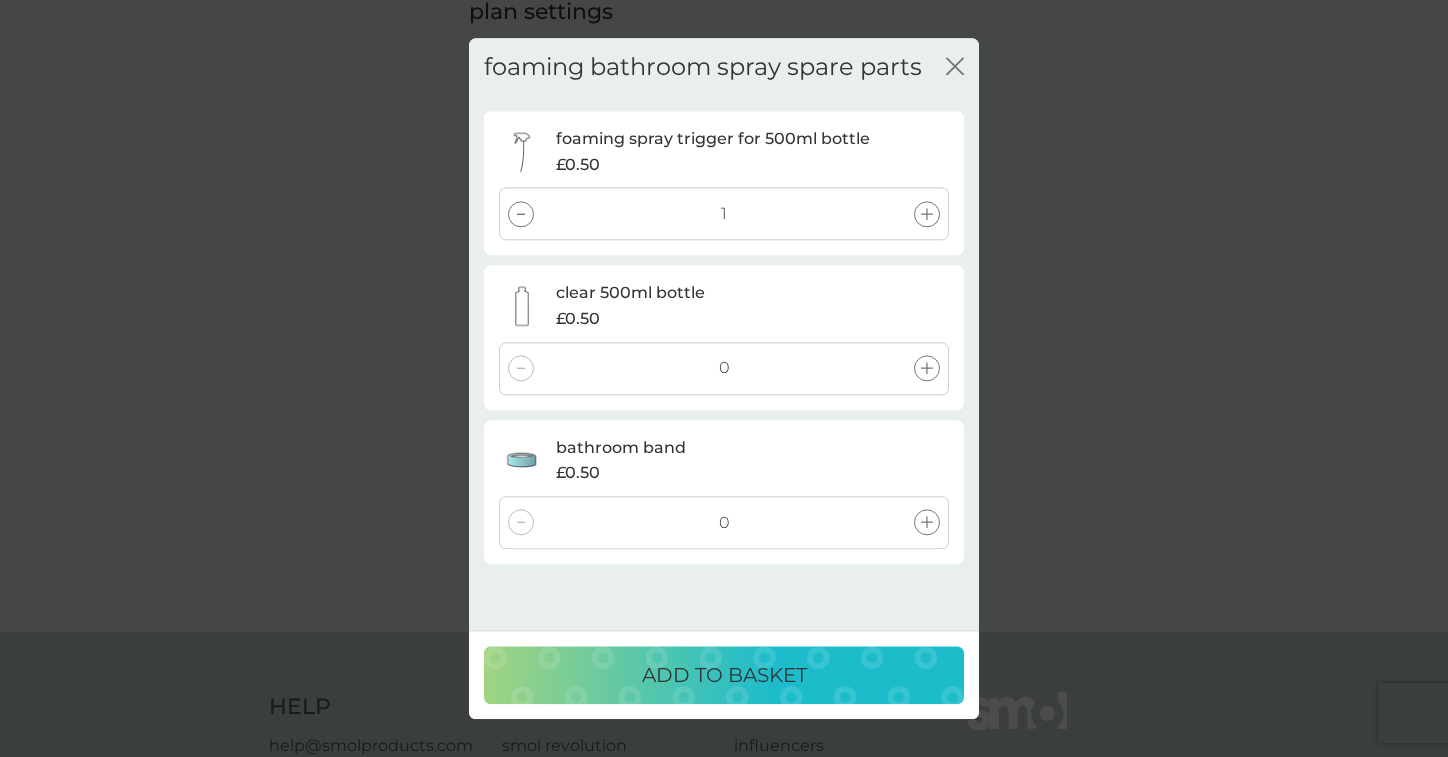 click 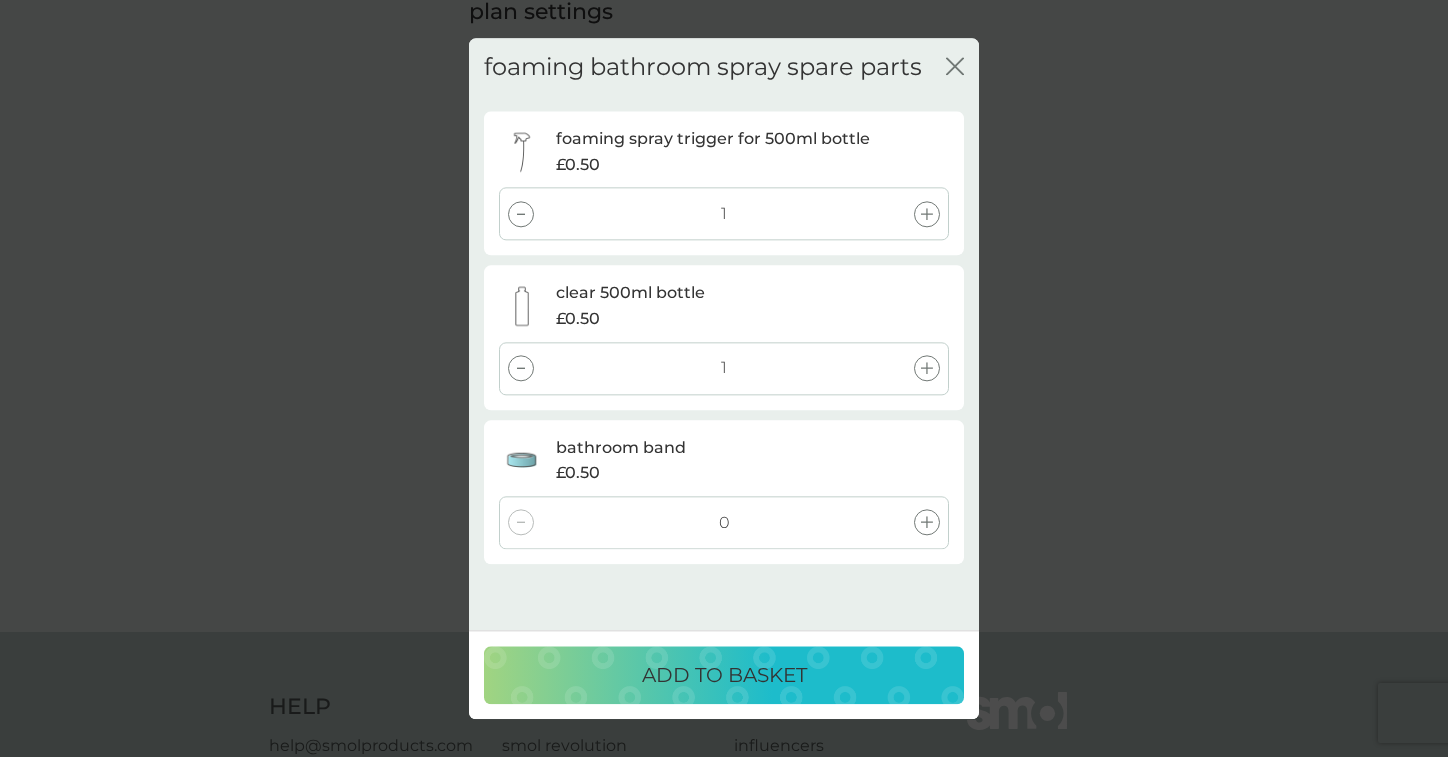 click on "ADD TO BASKET" at bounding box center [724, 675] 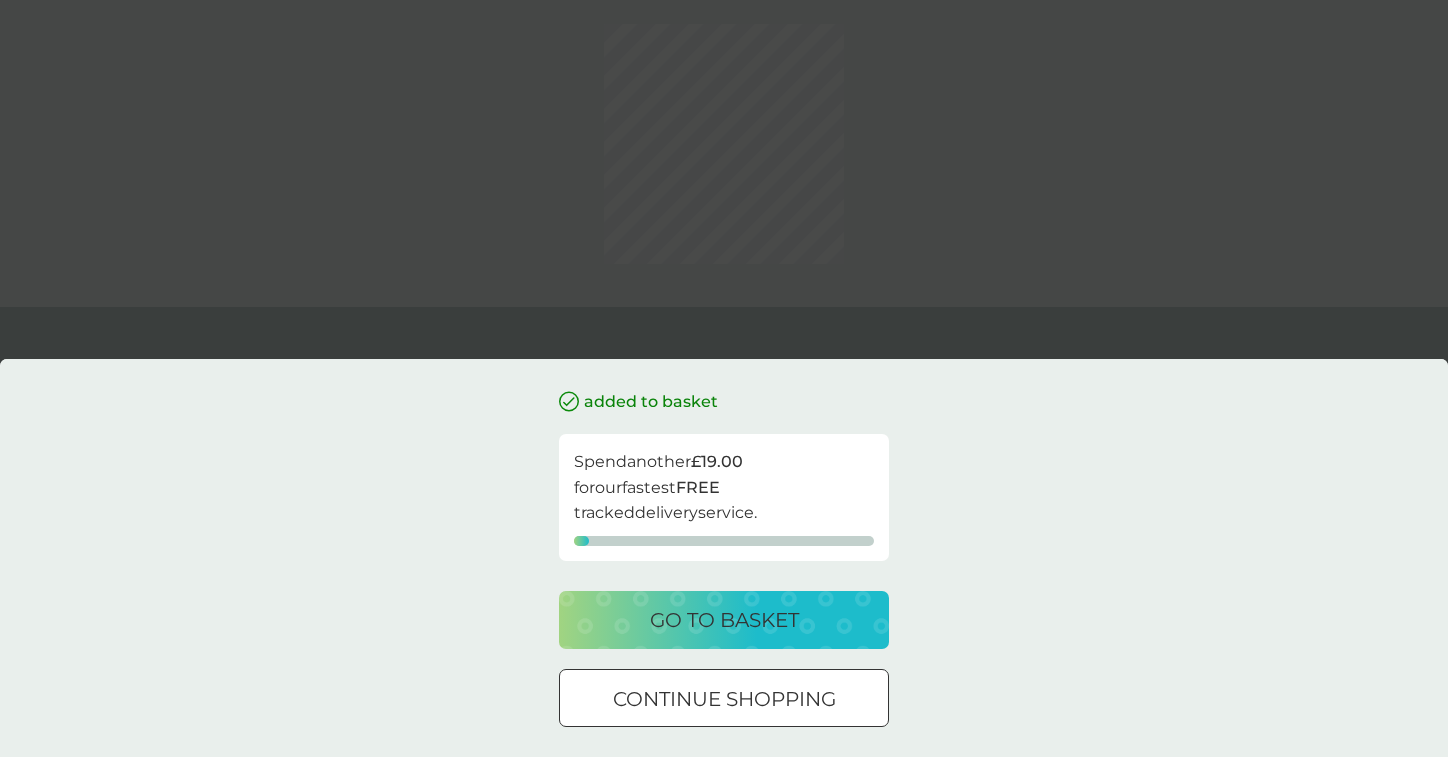 scroll, scrollTop: 0, scrollLeft: 0, axis: both 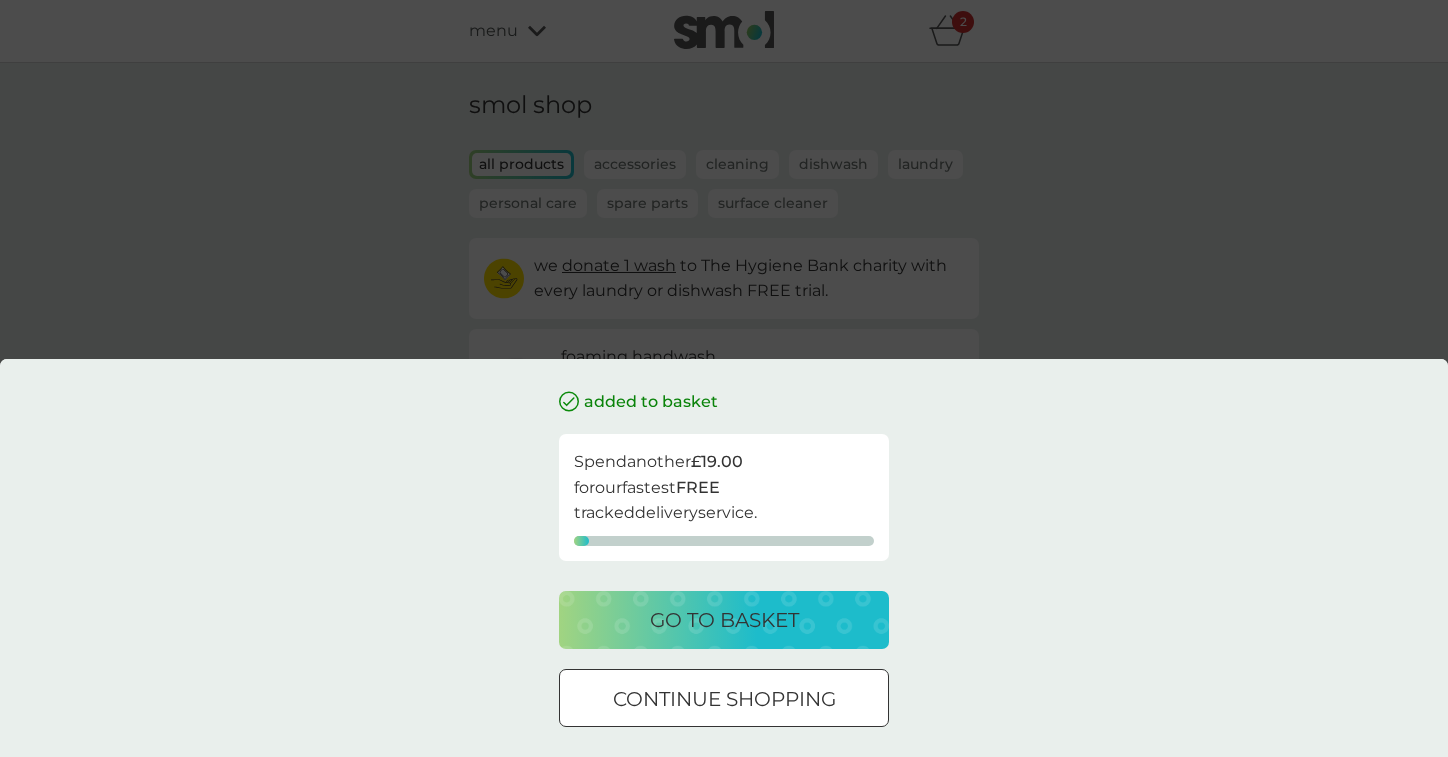 click on "added to basket Spend  another  £19.00   for  our  fastest  FREE   tracked  delivery  service.  go to basket continue shopping" at bounding box center (724, 378) 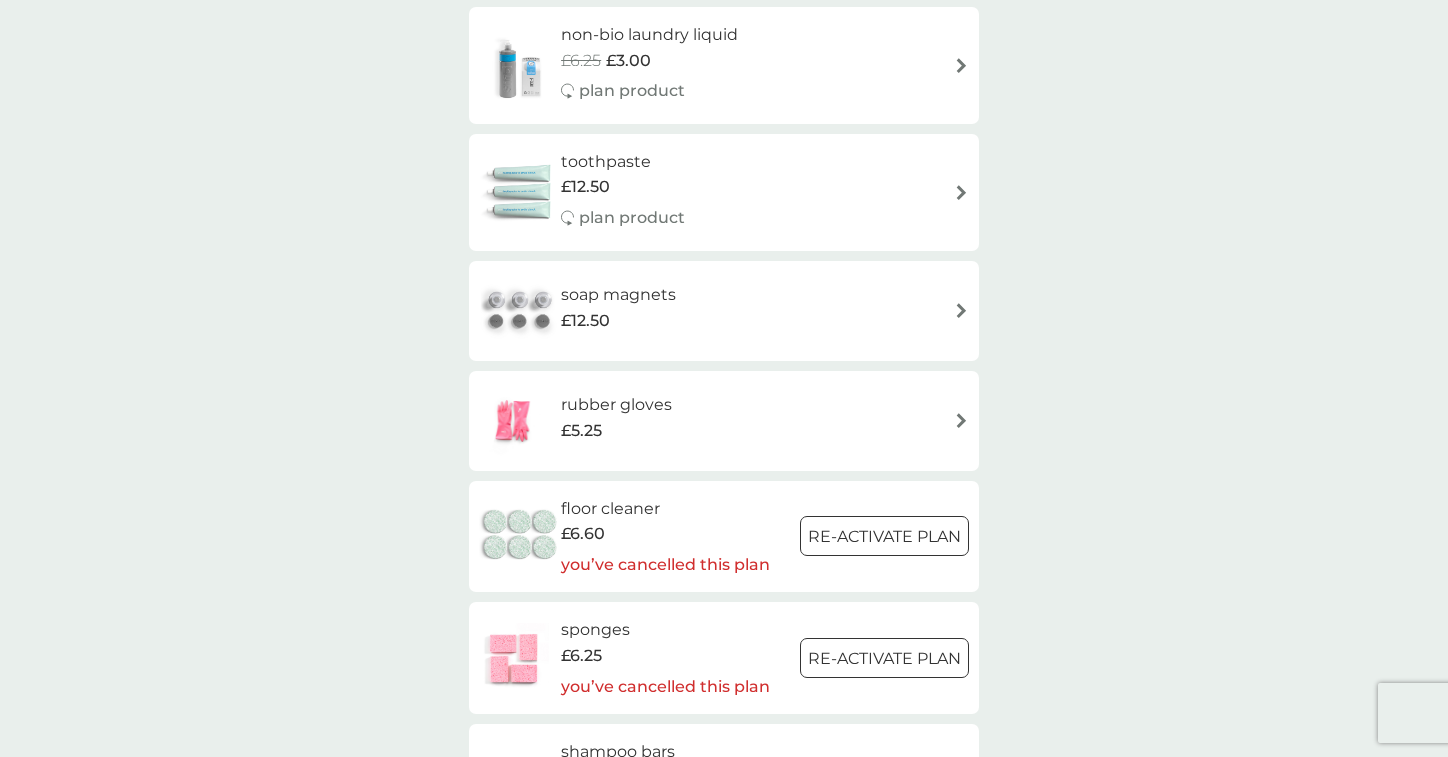 scroll, scrollTop: 2100, scrollLeft: 0, axis: vertical 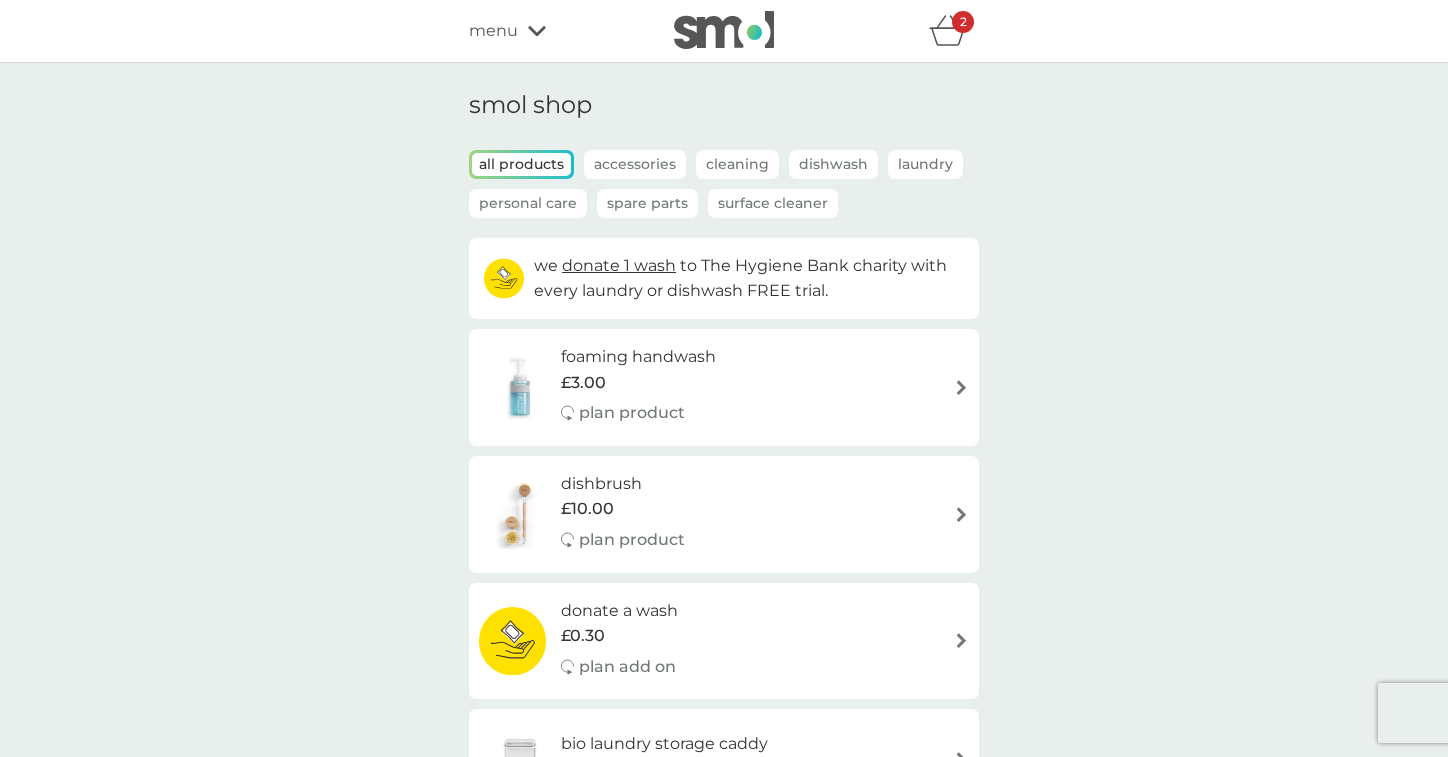 click on "menu" at bounding box center [493, 31] 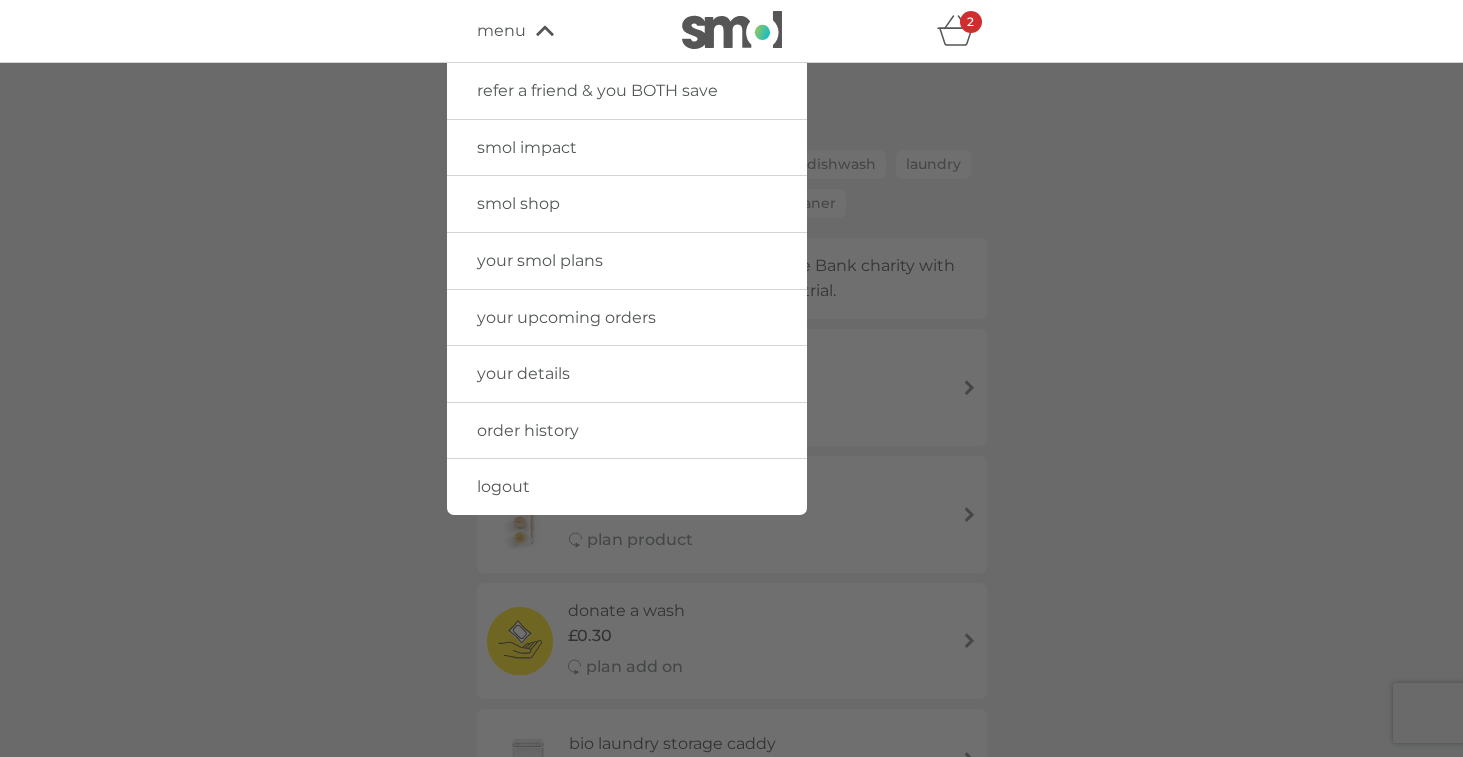 click on "your upcoming orders" at bounding box center (566, 317) 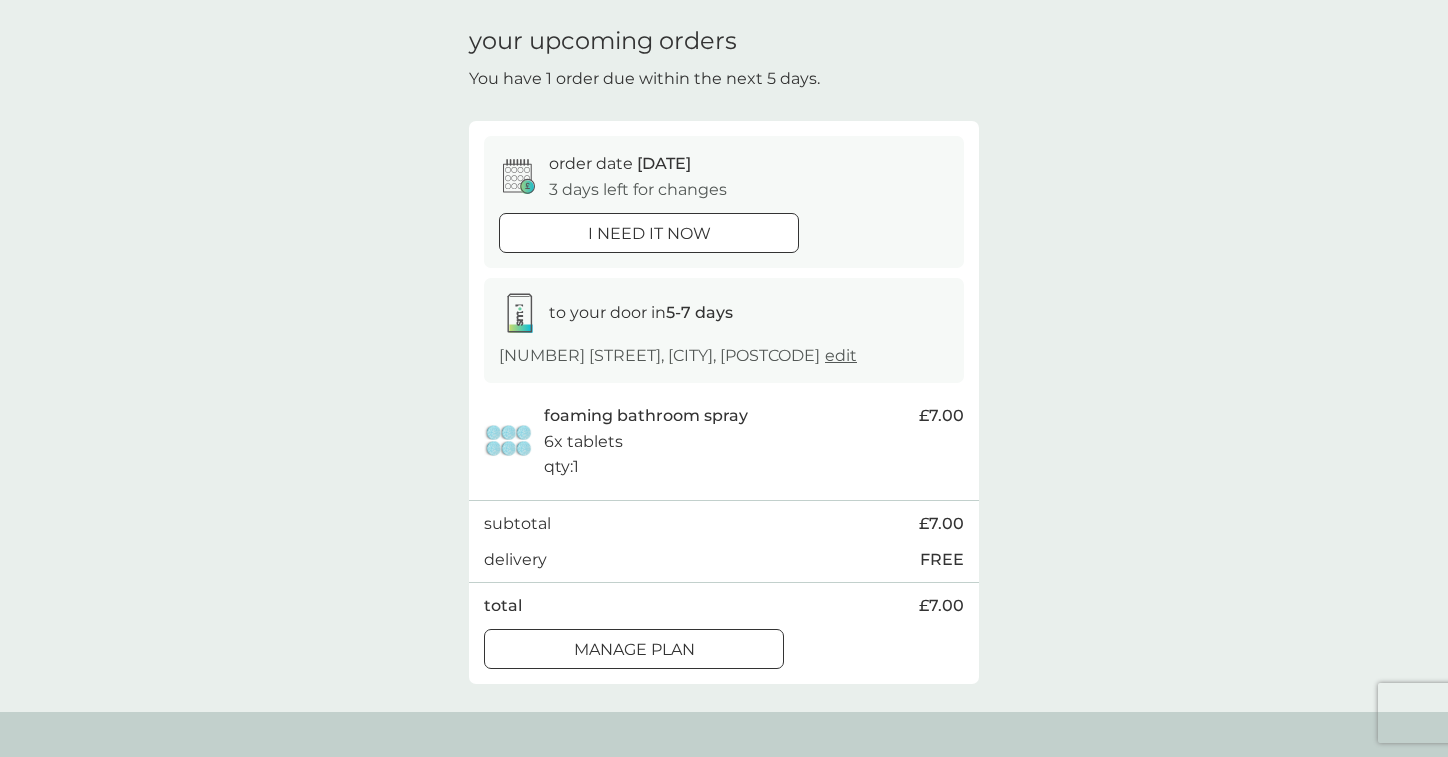 scroll, scrollTop: 100, scrollLeft: 0, axis: vertical 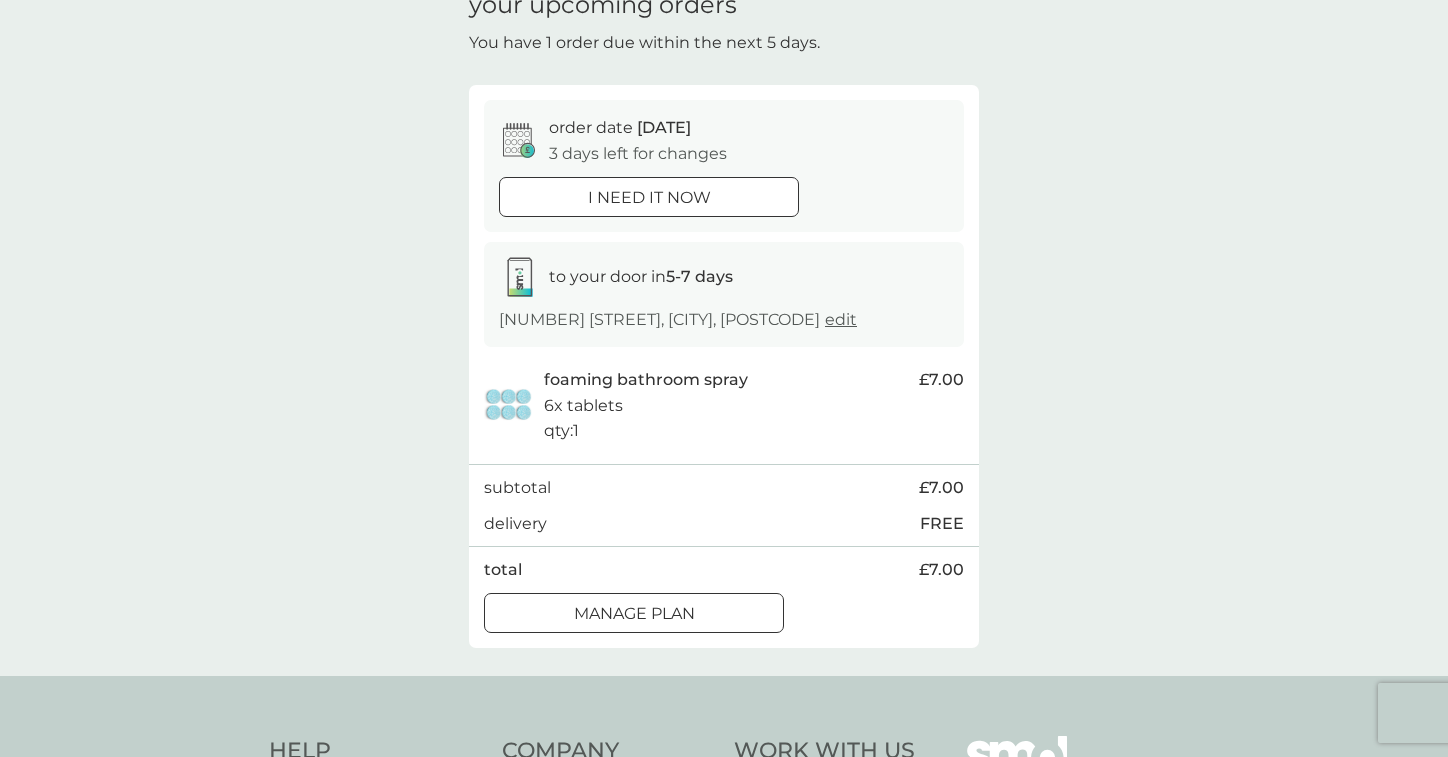 click at bounding box center (634, 613) 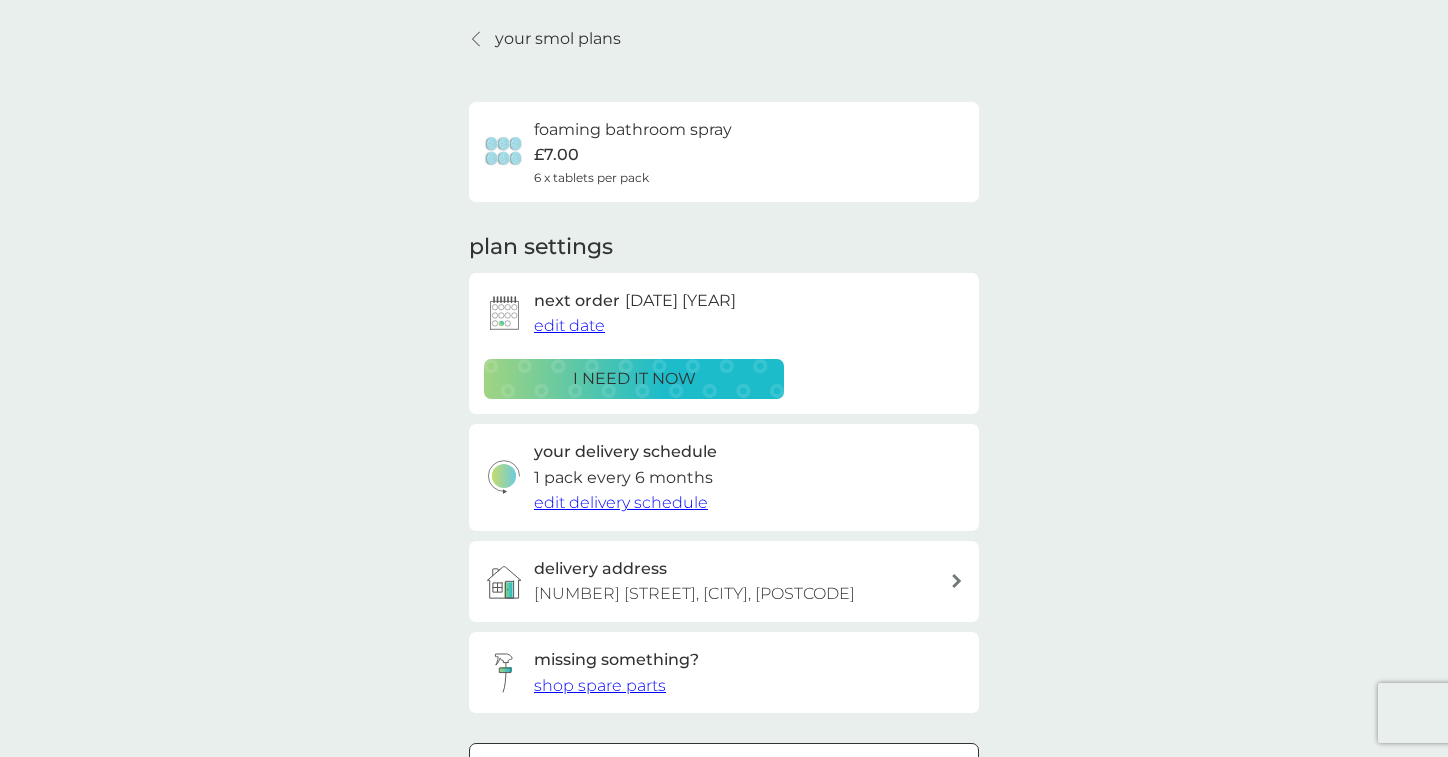 scroll, scrollTop: 100, scrollLeft: 0, axis: vertical 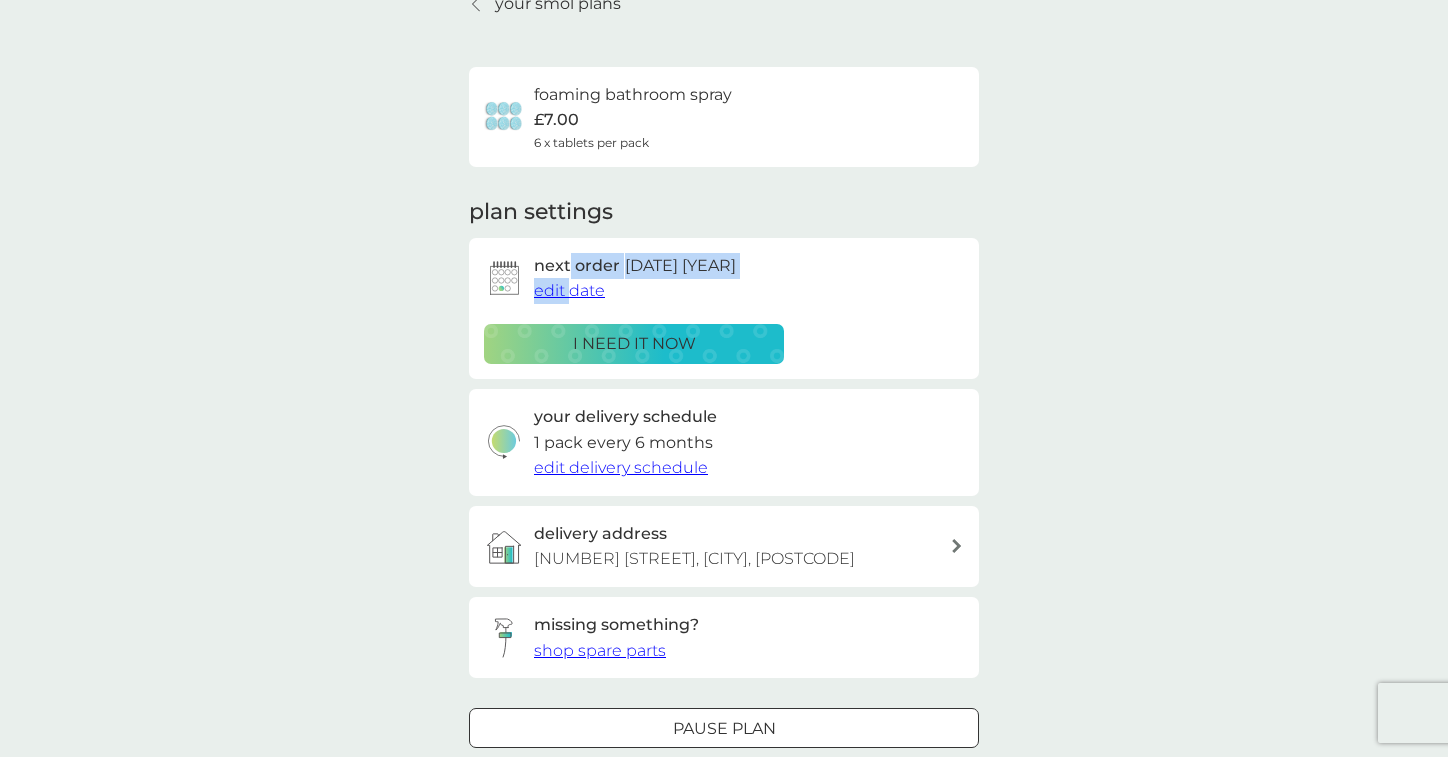 click on "next order 12 Aug 2025 edit date" at bounding box center (635, 278) 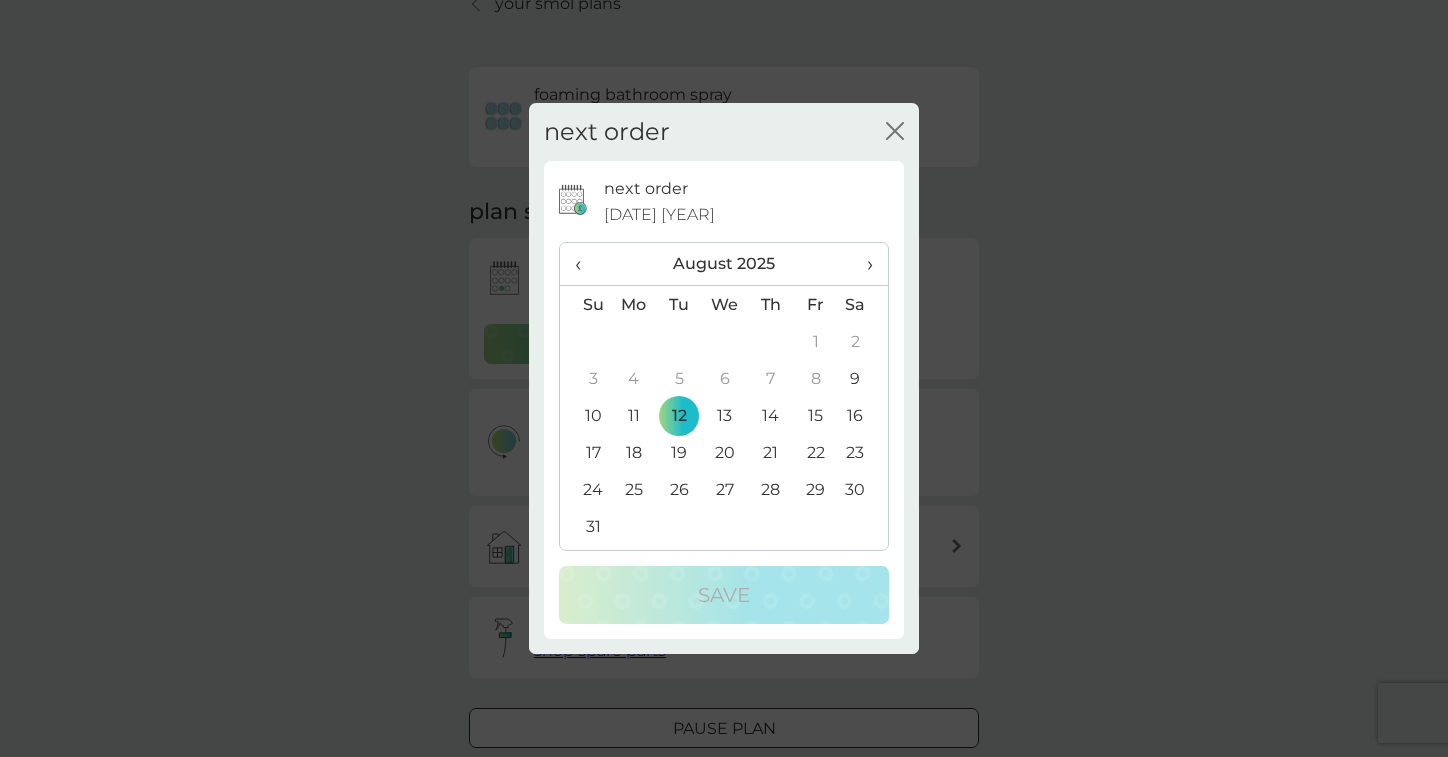 click on "19" at bounding box center [679, 452] 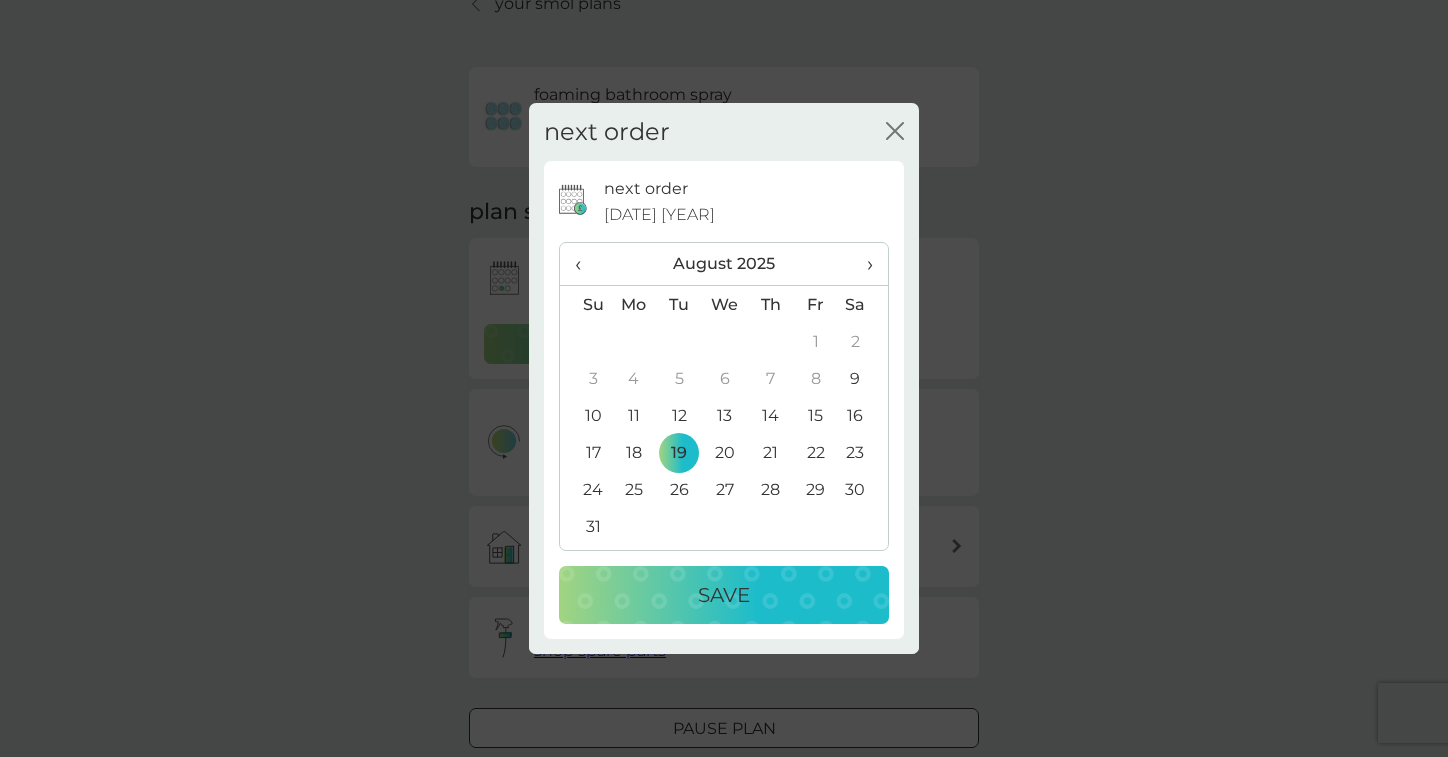click on "Save" at bounding box center (724, 595) 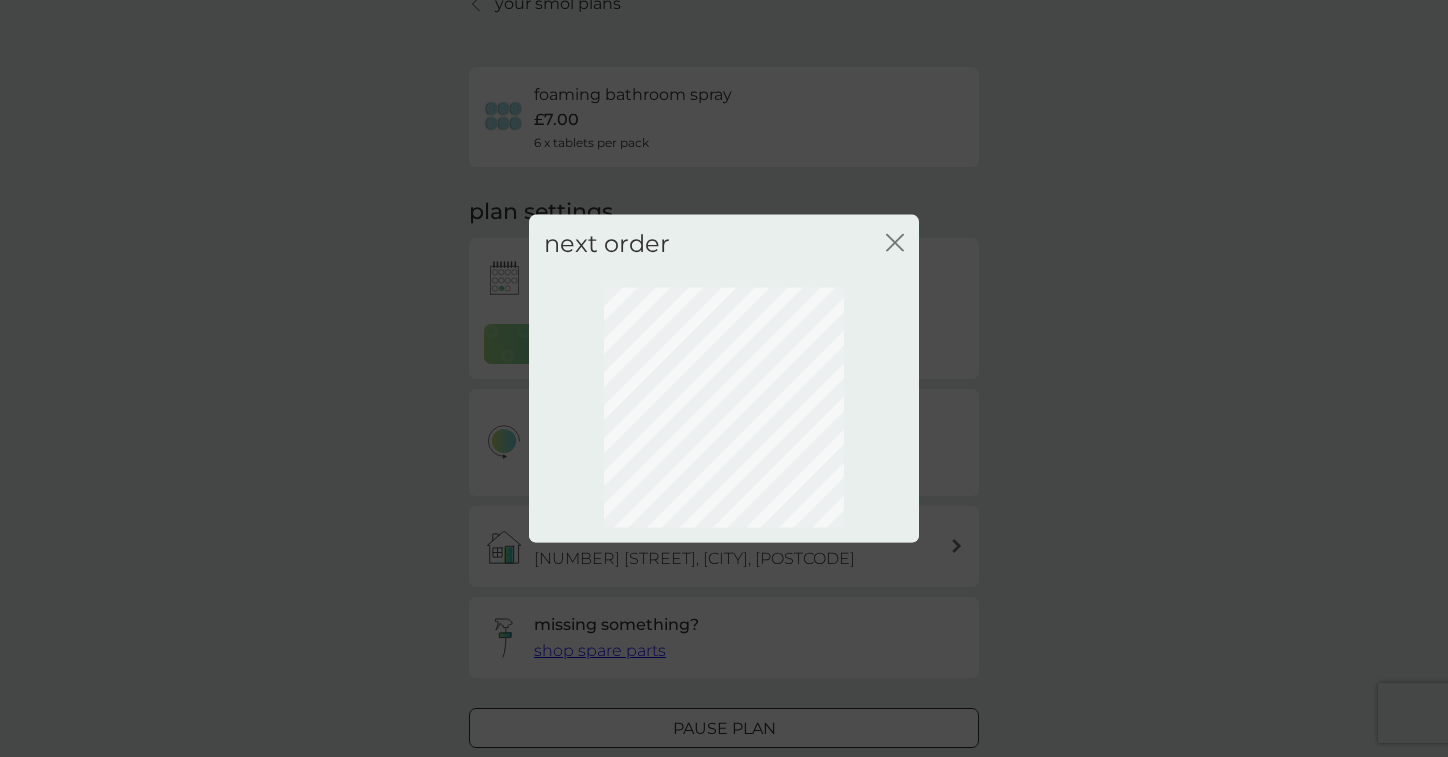 scroll, scrollTop: 82, scrollLeft: 0, axis: vertical 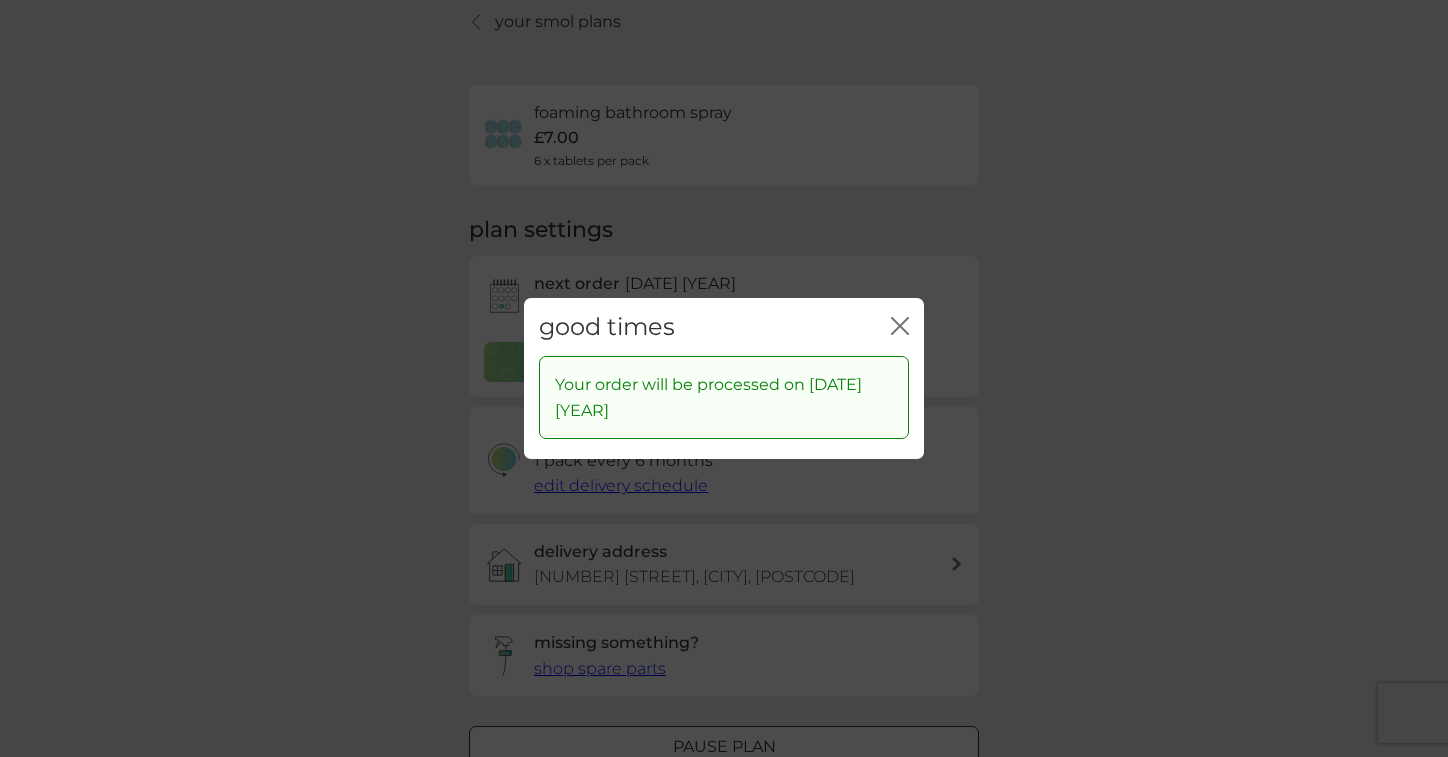 click on "good times close" at bounding box center [724, 327] 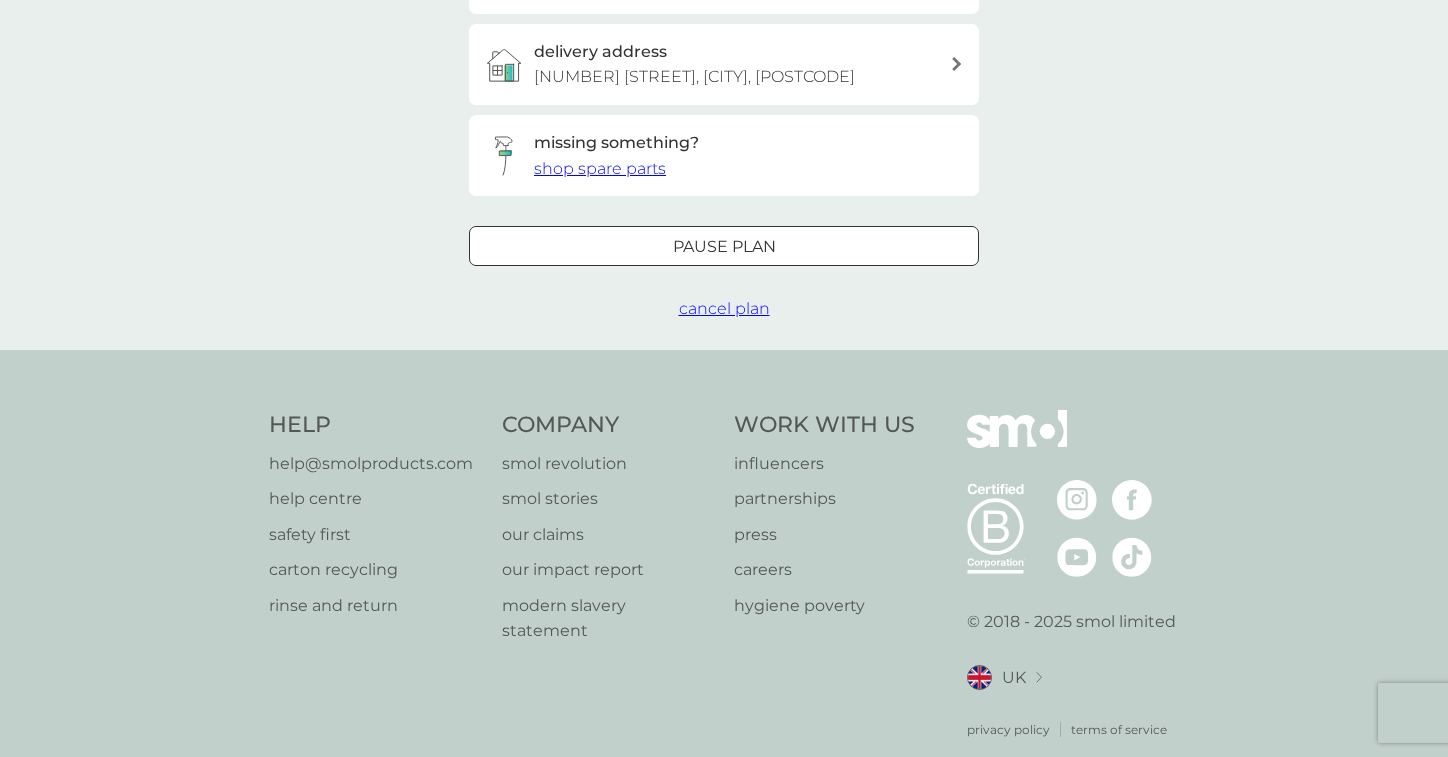 scroll, scrollTop: 624, scrollLeft: 0, axis: vertical 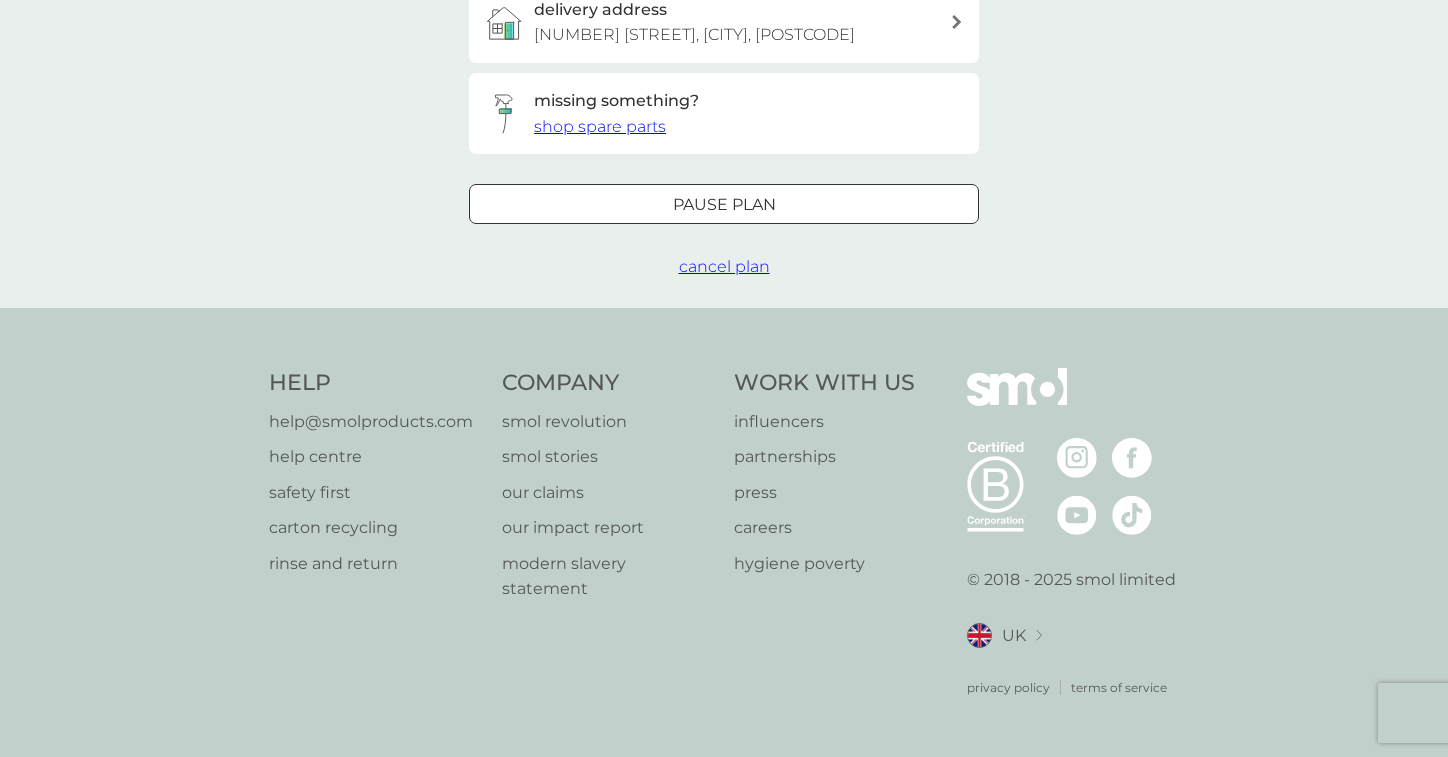click on "help@smolproducts.com" at bounding box center [371, 422] 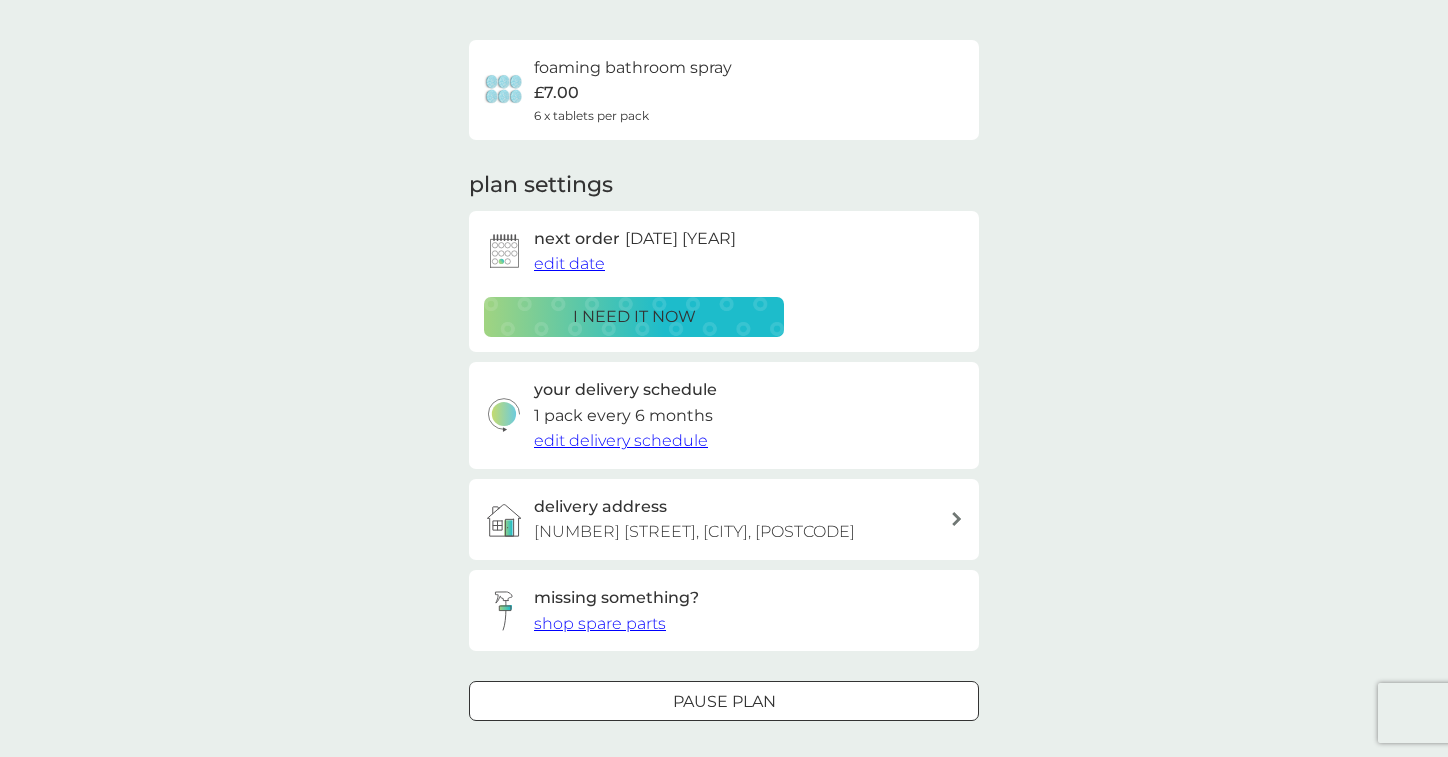 scroll, scrollTop: 0, scrollLeft: 0, axis: both 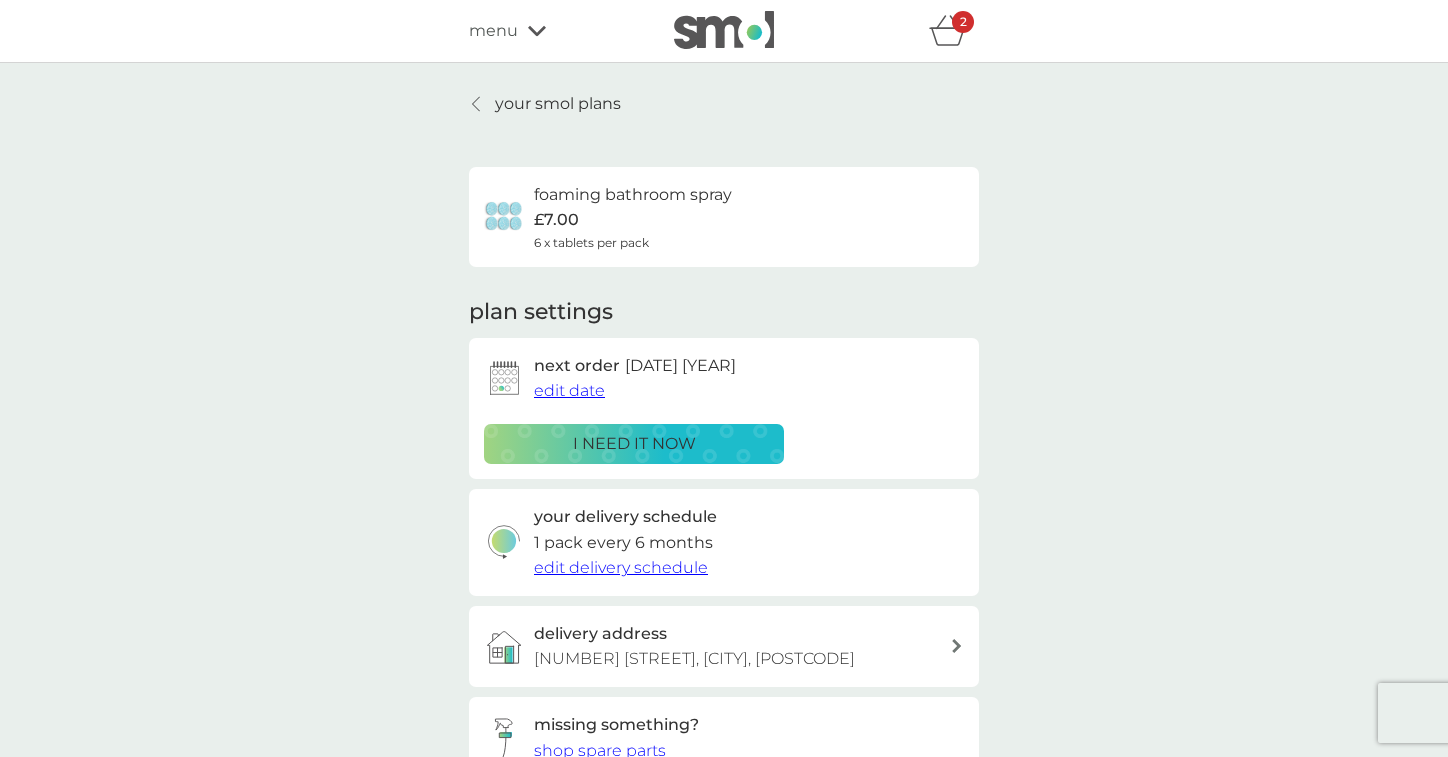 click at bounding box center (724, 30) 